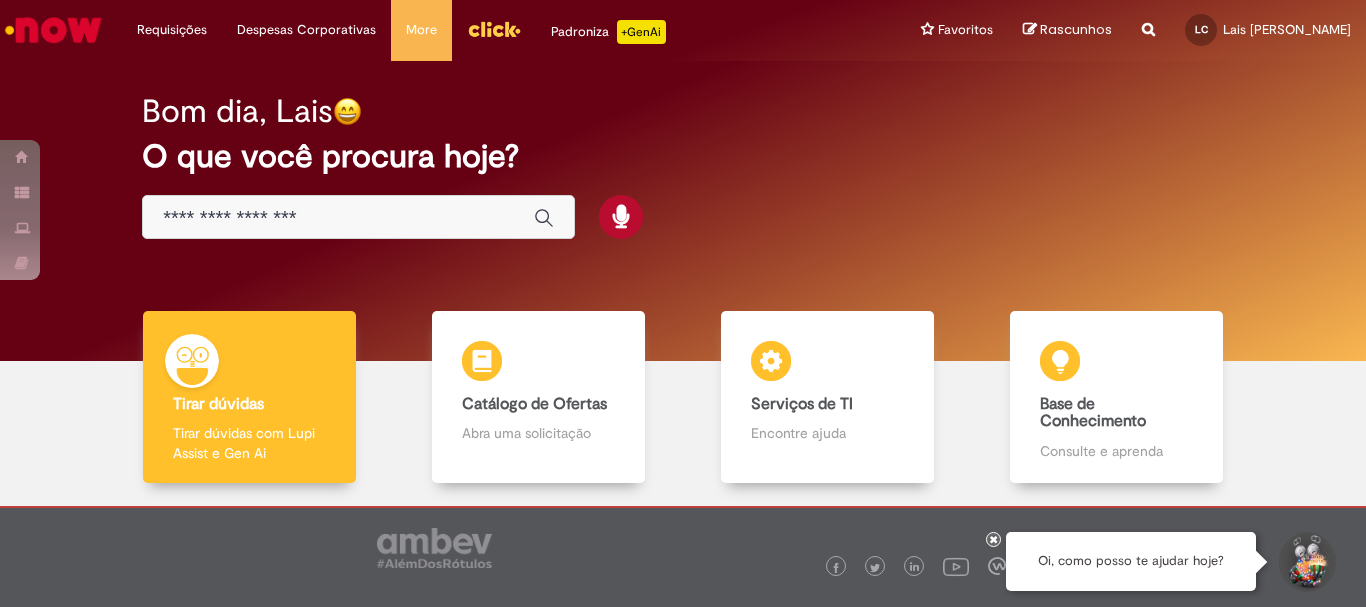 scroll, scrollTop: 0, scrollLeft: 0, axis: both 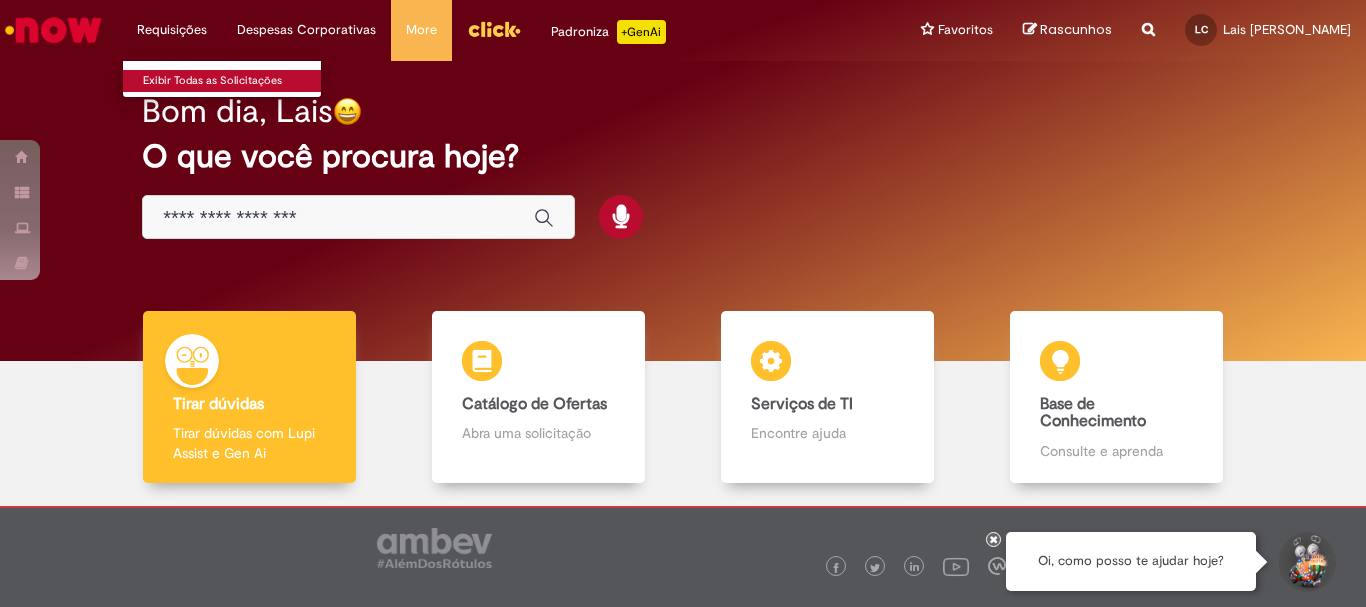 click on "Exibir Todas as Solicitações" at bounding box center (233, 81) 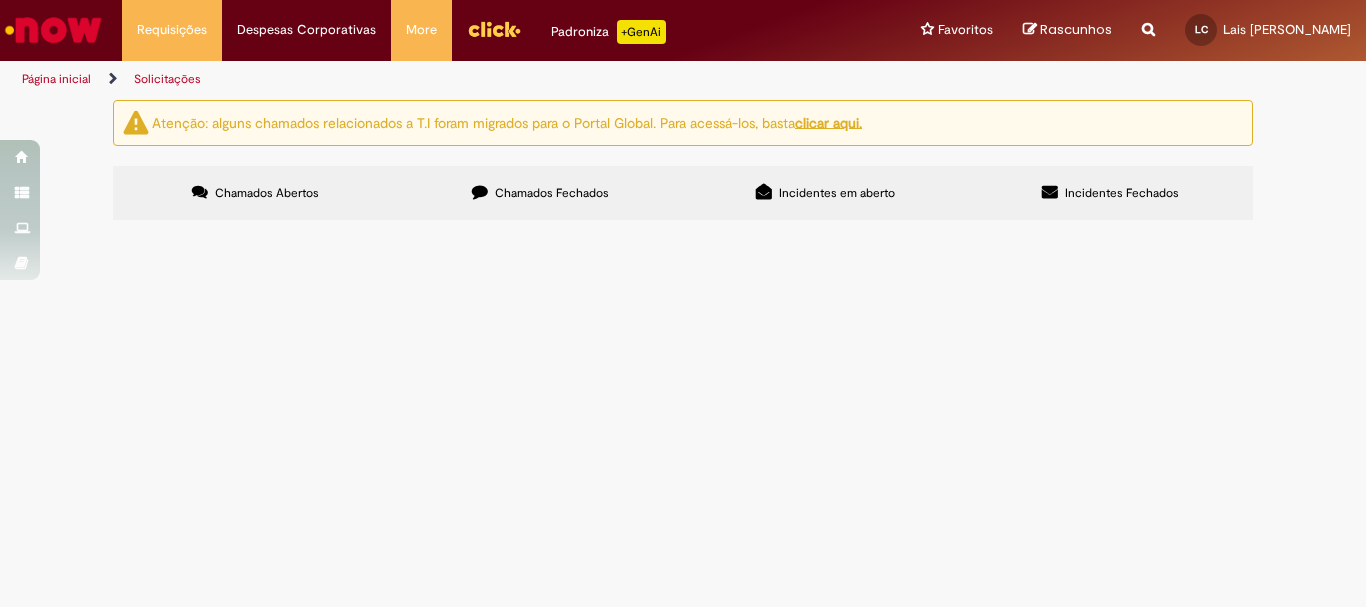 click on "Chamados Abertos" at bounding box center (267, 193) 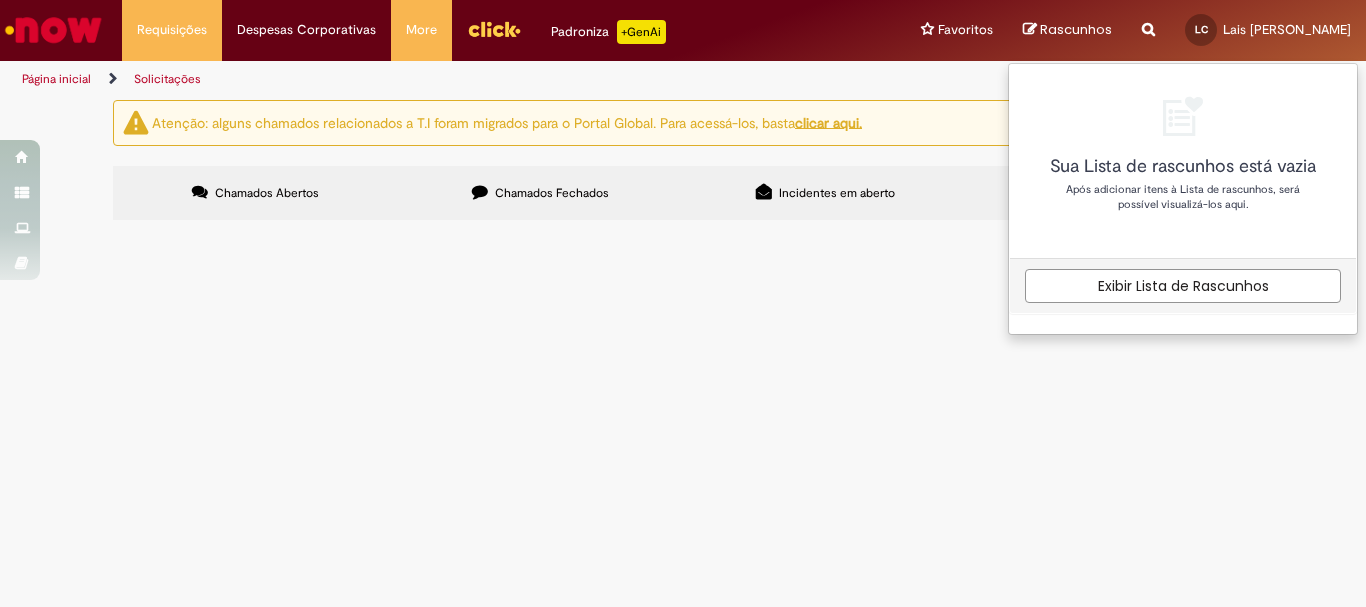 click at bounding box center [1148, 18] 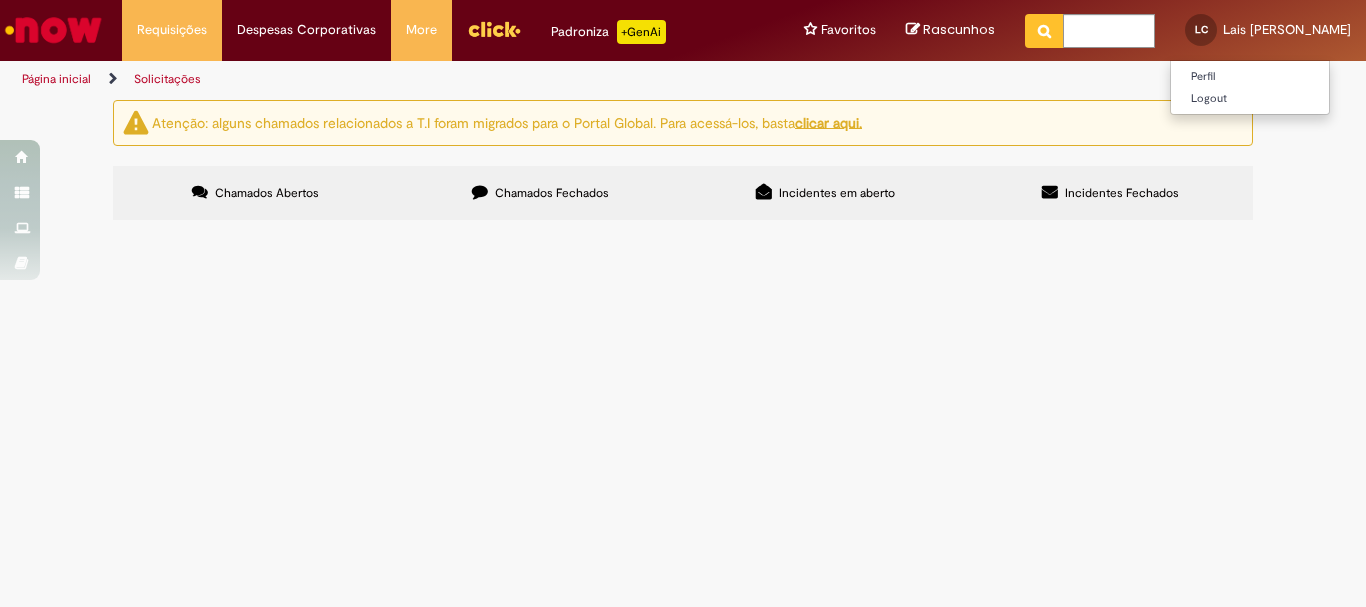 click on "LC" at bounding box center (1201, 30) 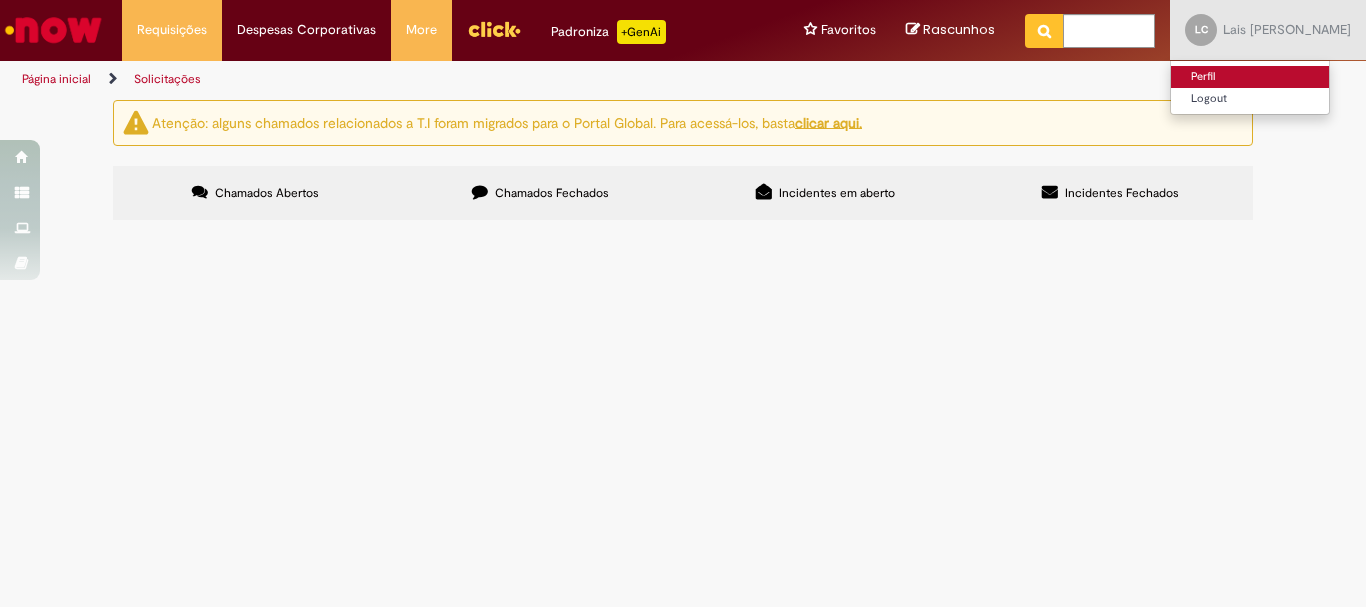 click on "Perfil" at bounding box center (1250, 77) 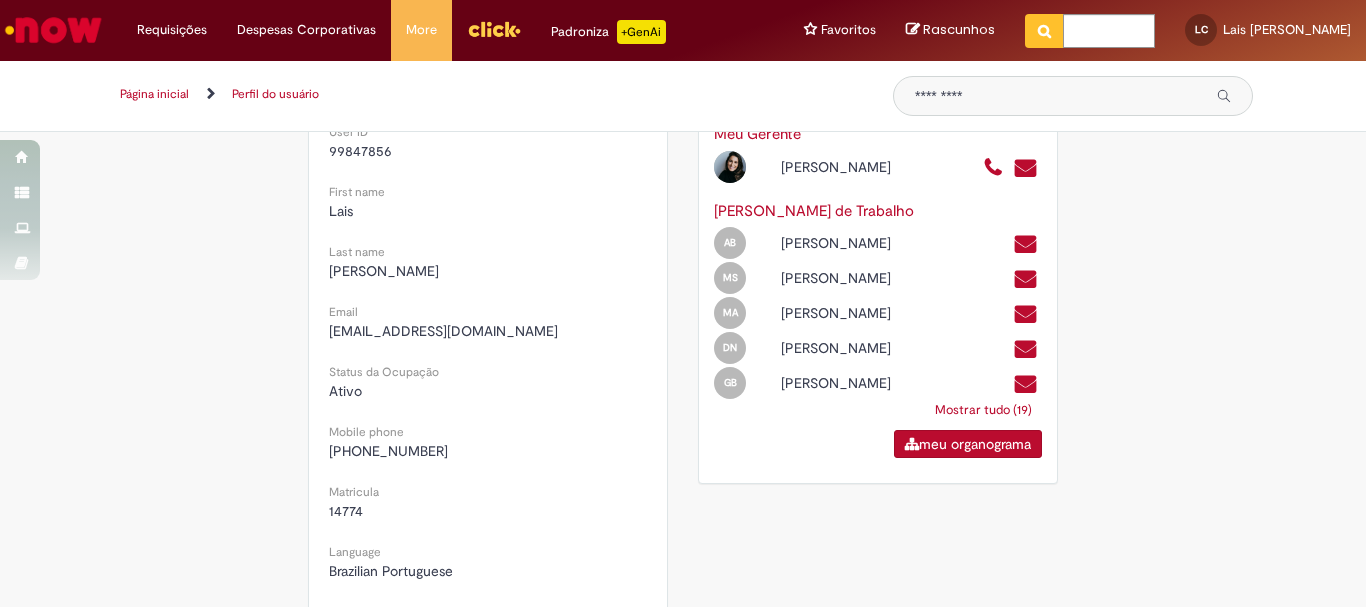 scroll, scrollTop: 500, scrollLeft: 0, axis: vertical 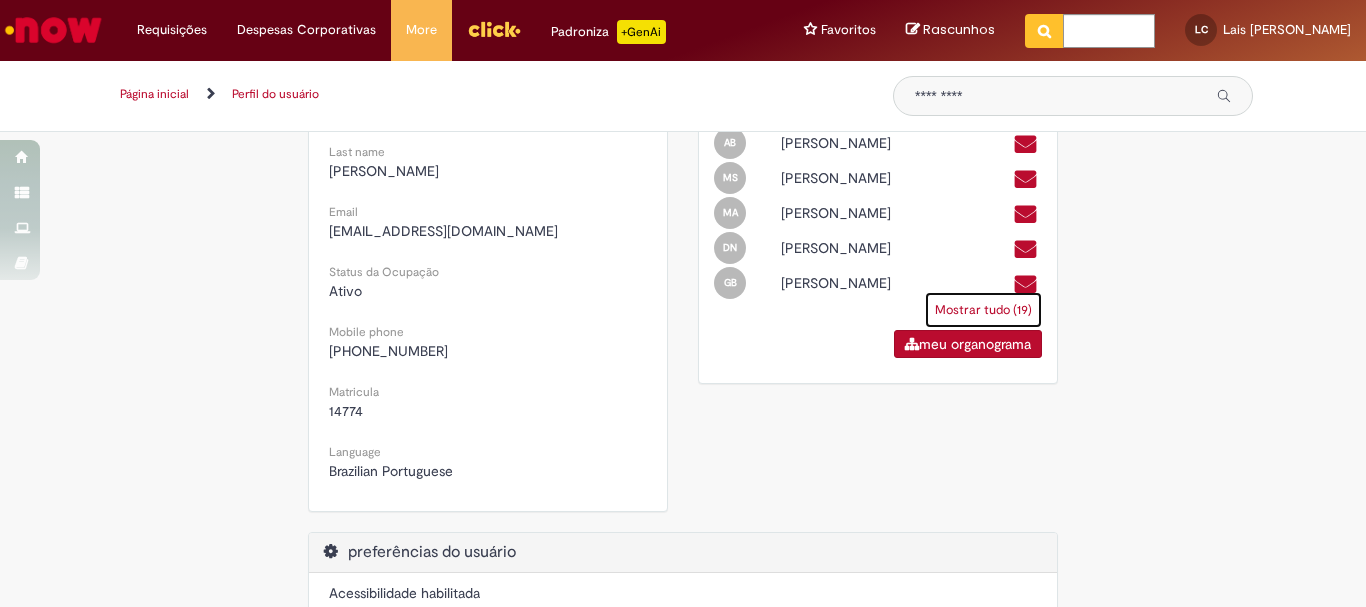click on "Mostrar tudo (19)" at bounding box center [983, 310] 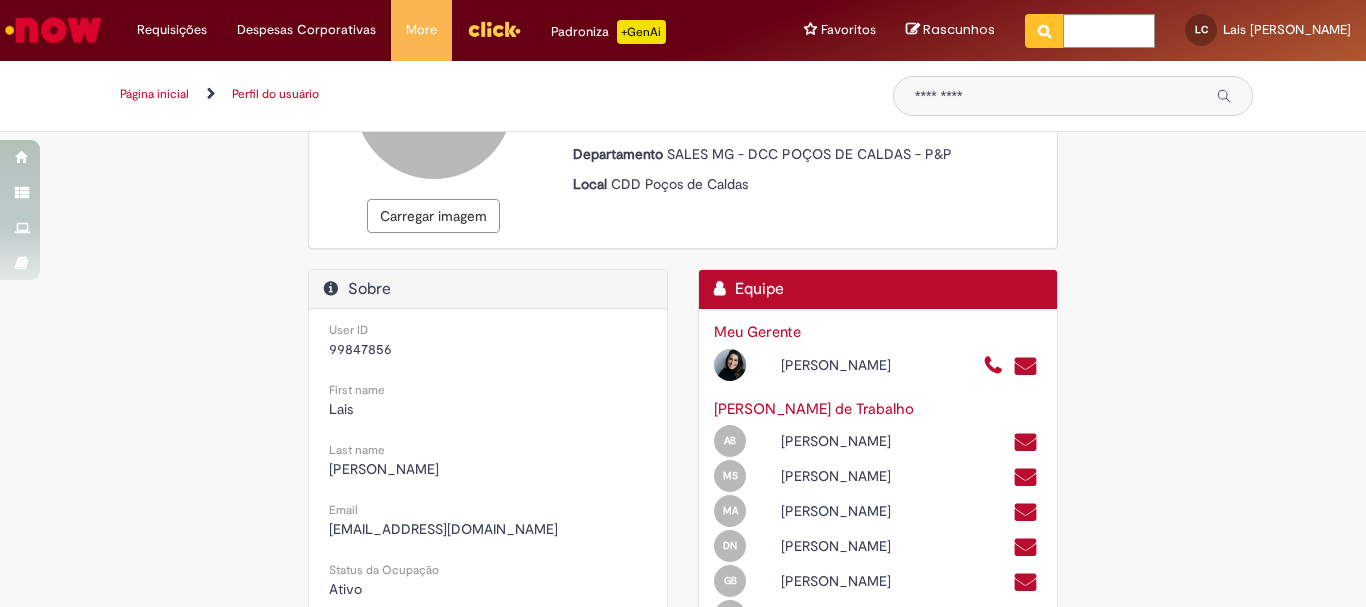 scroll, scrollTop: 0, scrollLeft: 0, axis: both 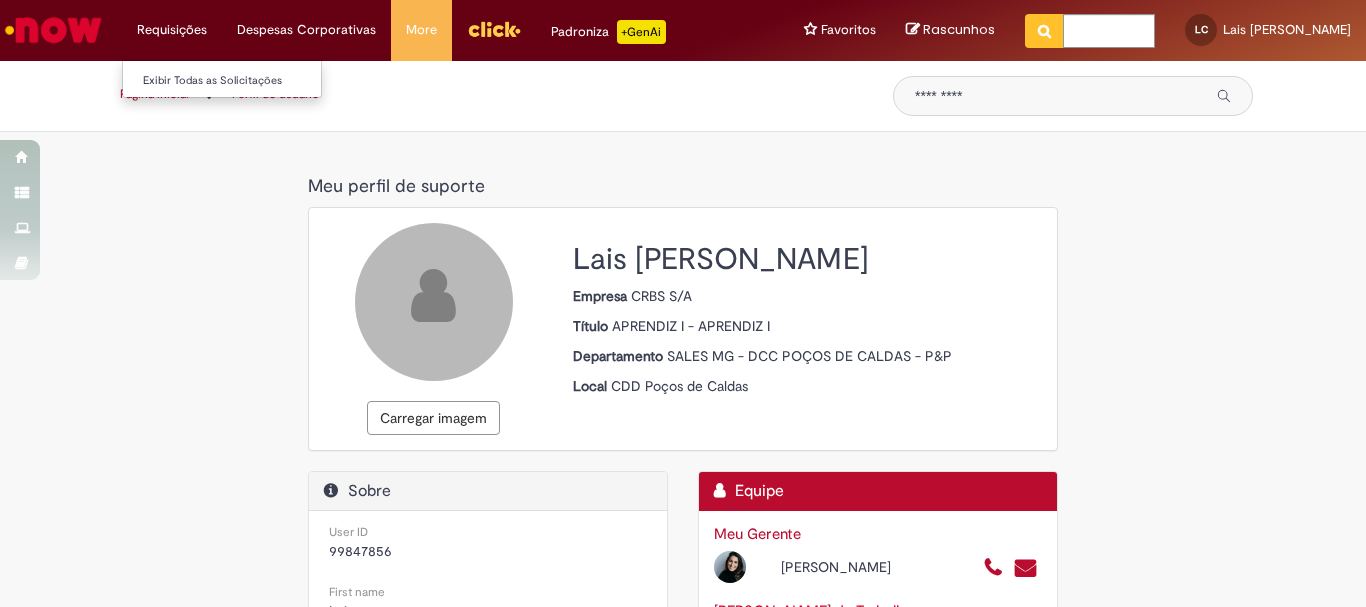 click on "Requisições
Exibir Todas as Solicitações" at bounding box center (172, 30) 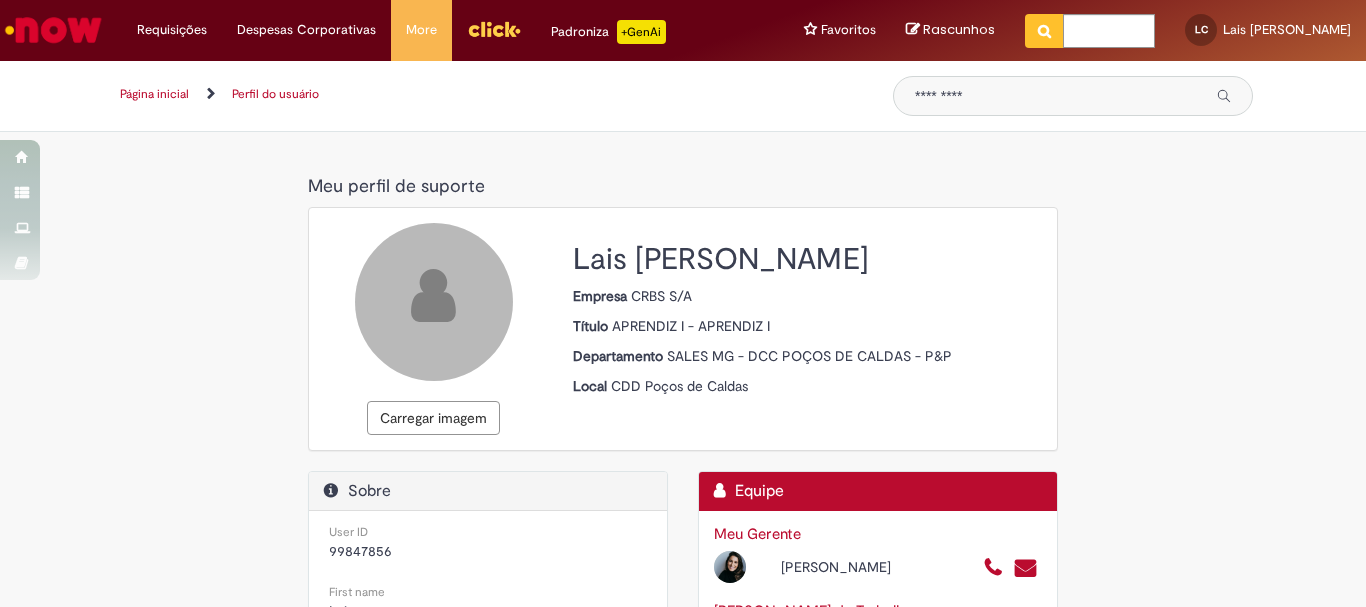 click at bounding box center (494, 29) 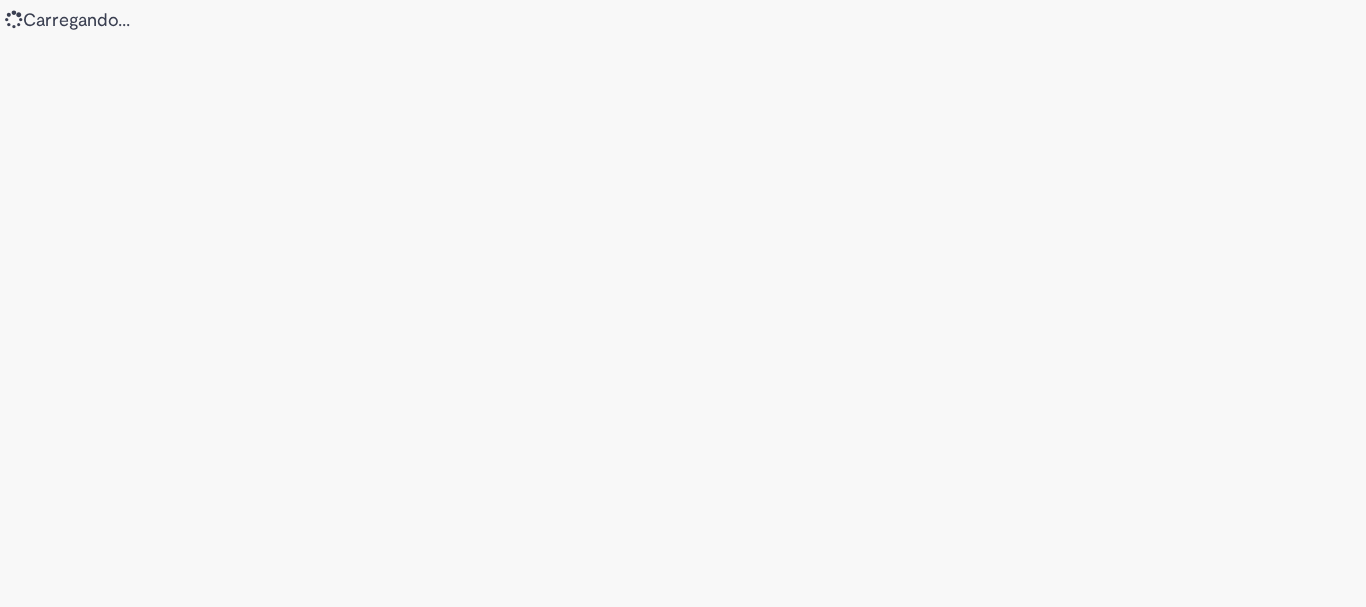 scroll, scrollTop: 0, scrollLeft: 0, axis: both 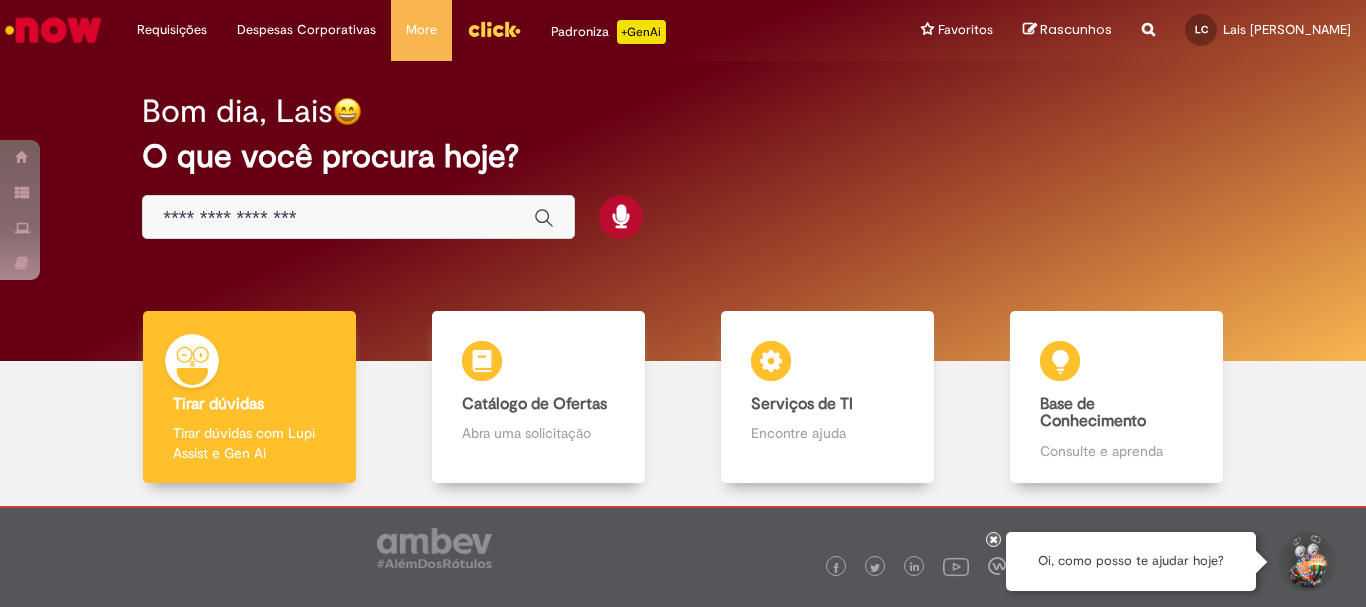 click at bounding box center (1306, 562) 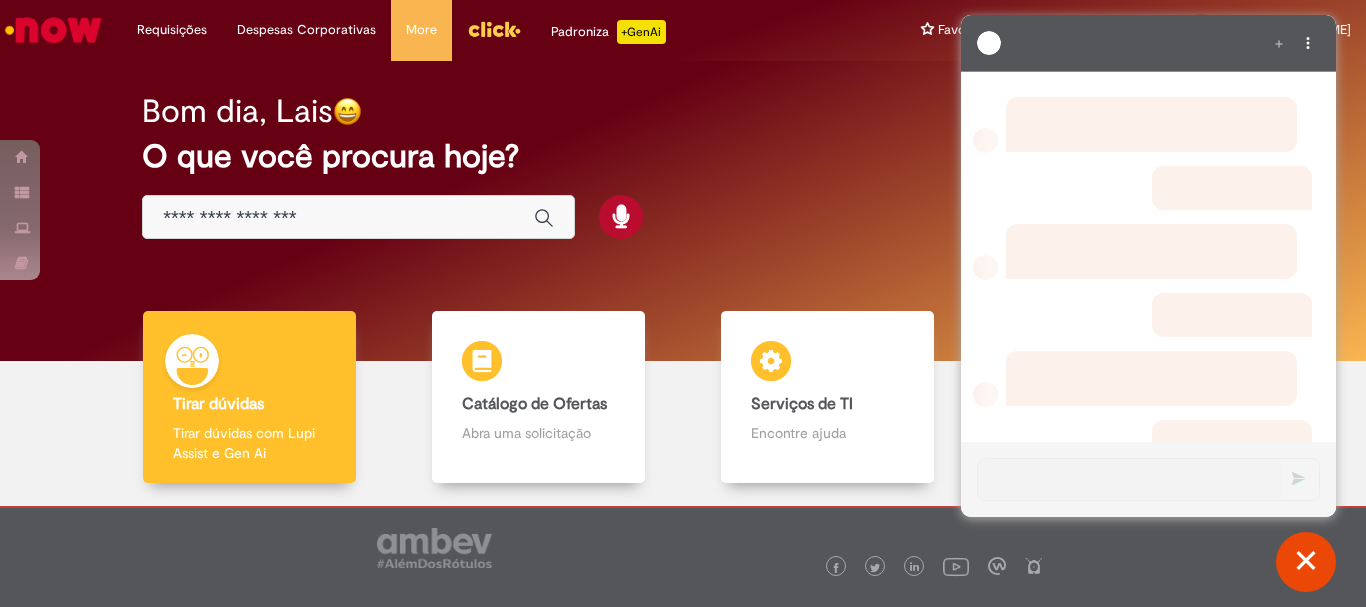 scroll, scrollTop: 0, scrollLeft: 0, axis: both 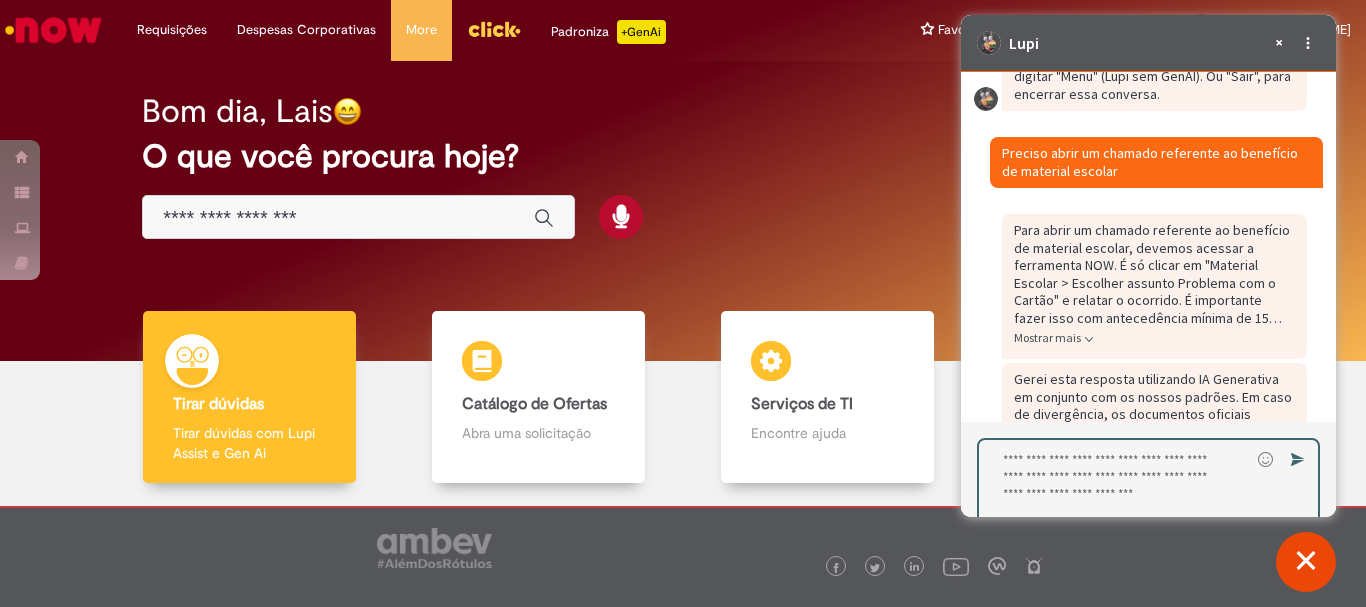 click at bounding box center (338, 218) 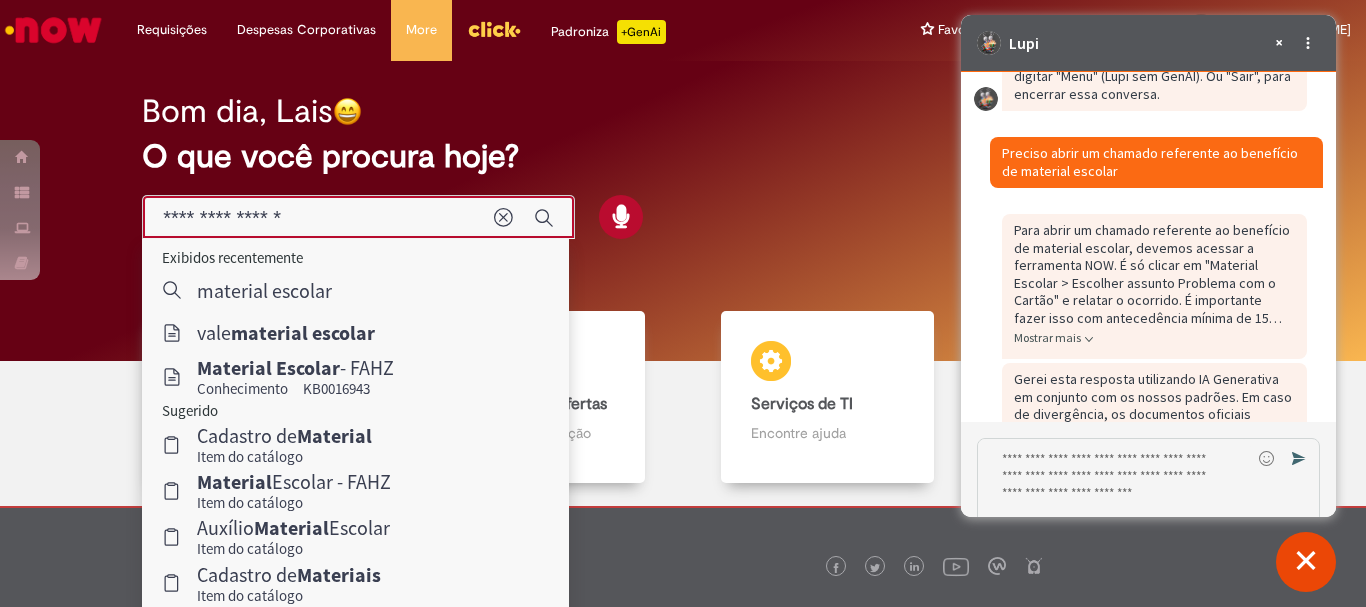 type on "**********" 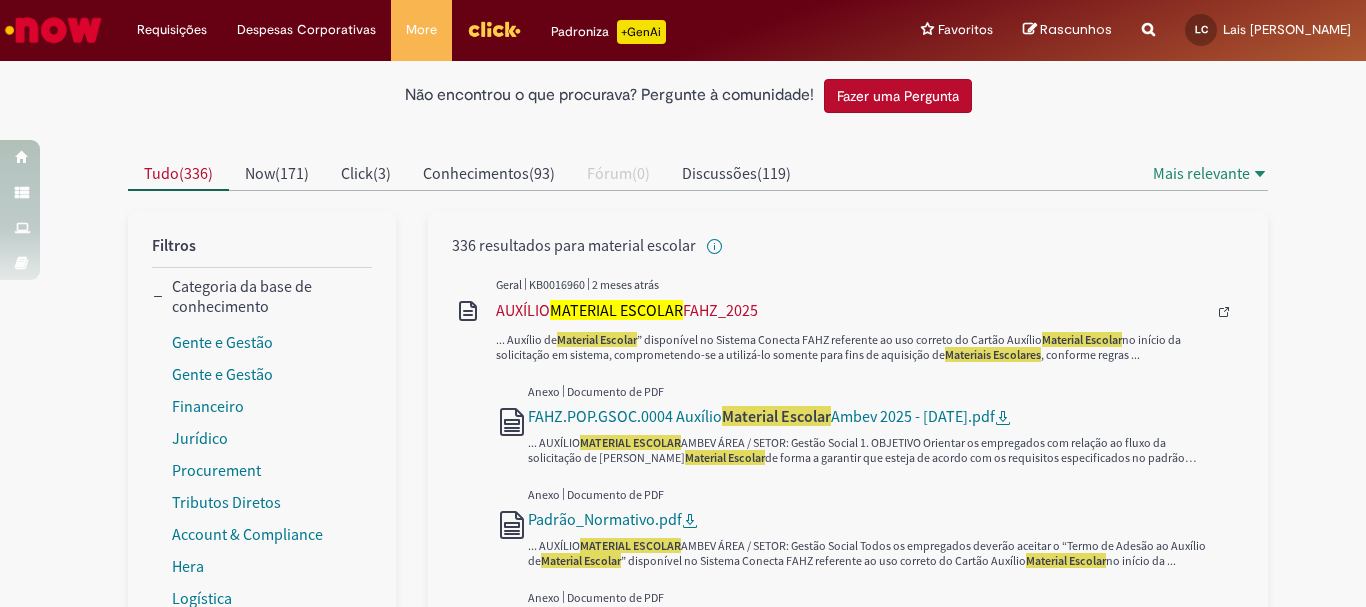 scroll, scrollTop: 200, scrollLeft: 0, axis: vertical 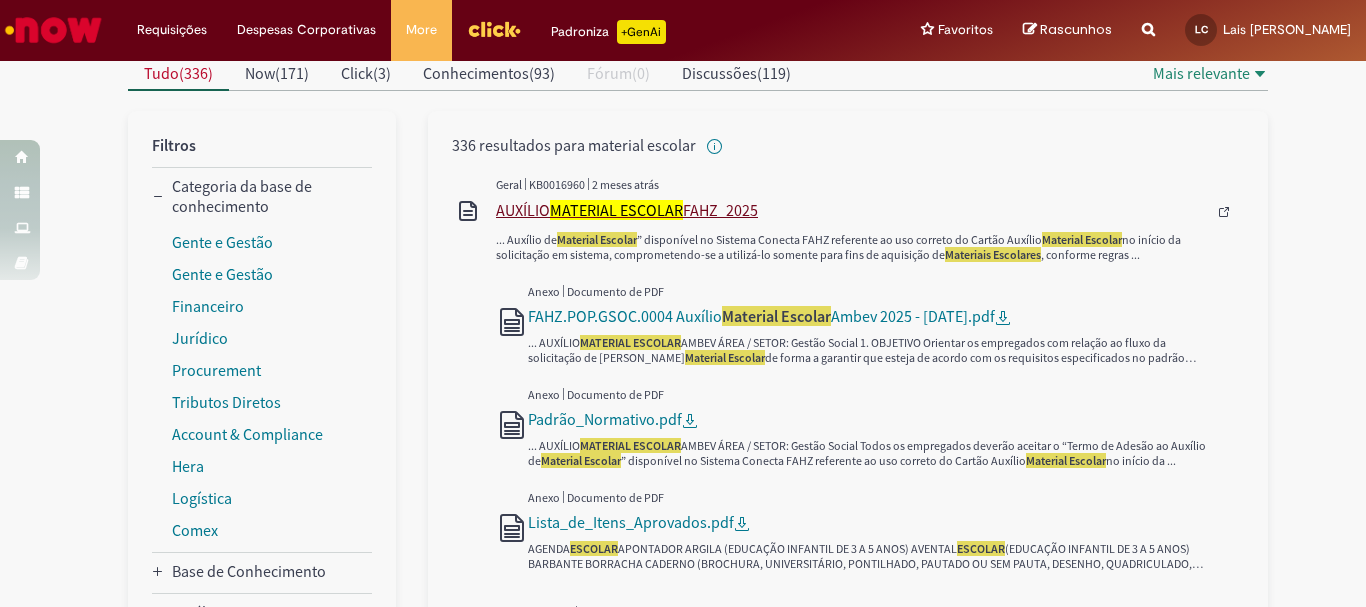 click on "MATERIAL ESCOLAR" at bounding box center (616, 210) 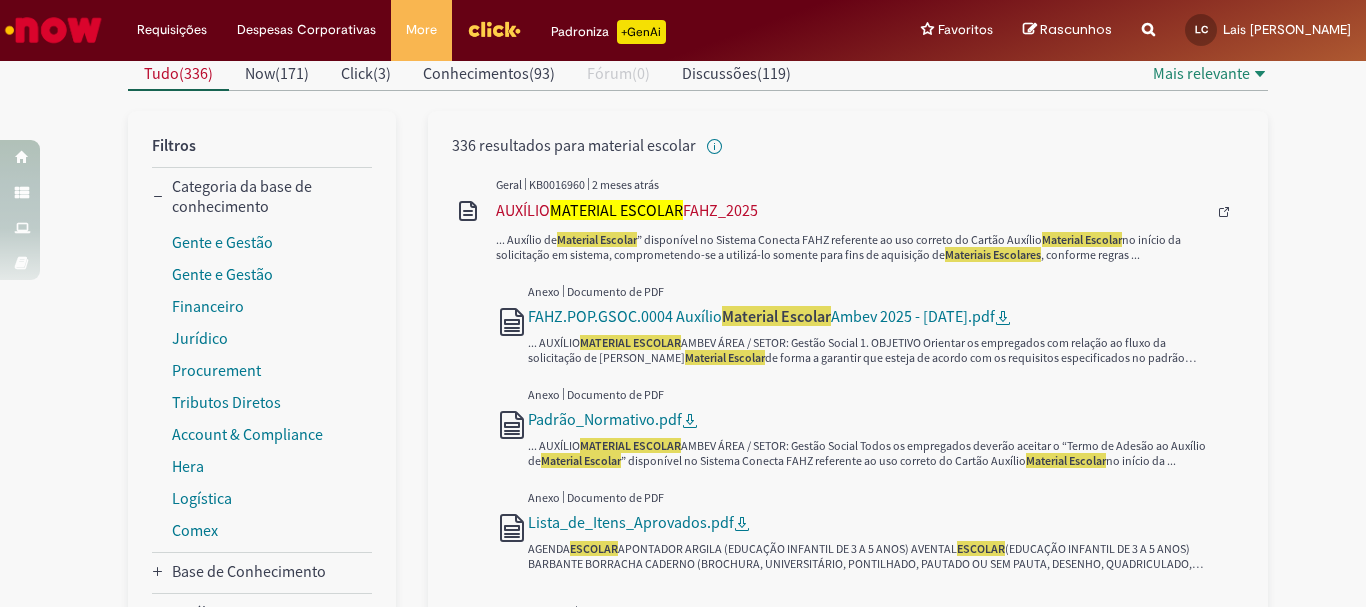 scroll, scrollTop: 0, scrollLeft: 0, axis: both 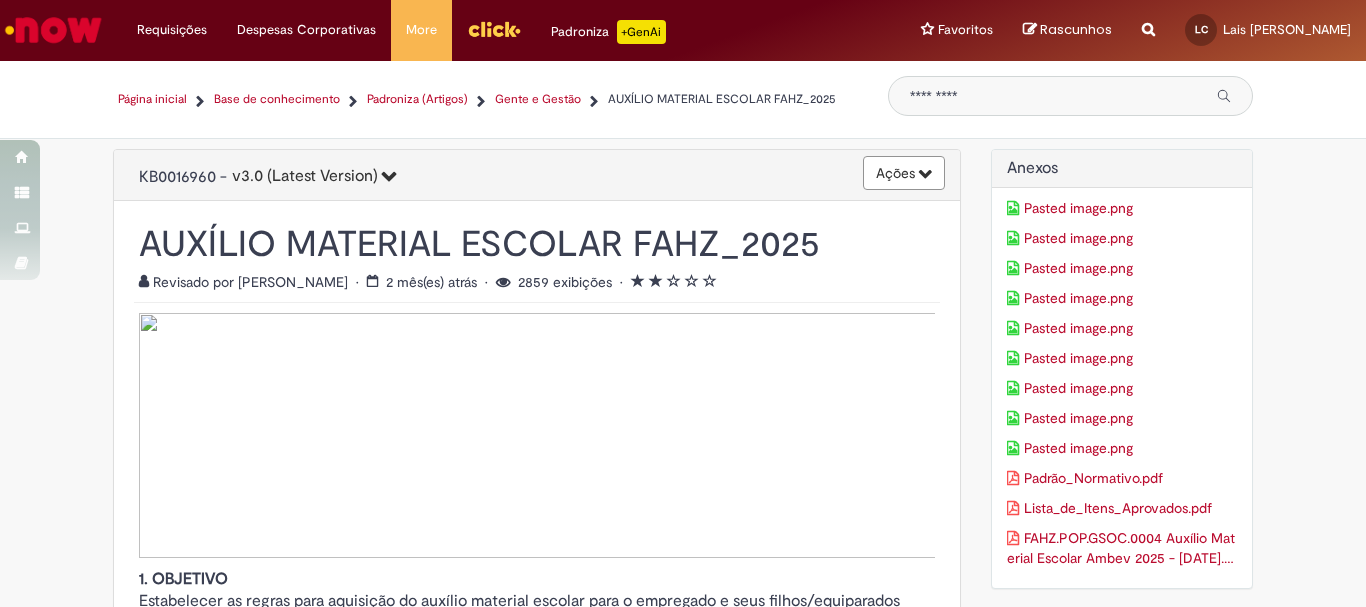 drag, startPoint x: 1102, startPoint y: 396, endPoint x: 1106, endPoint y: 160, distance: 236.03389 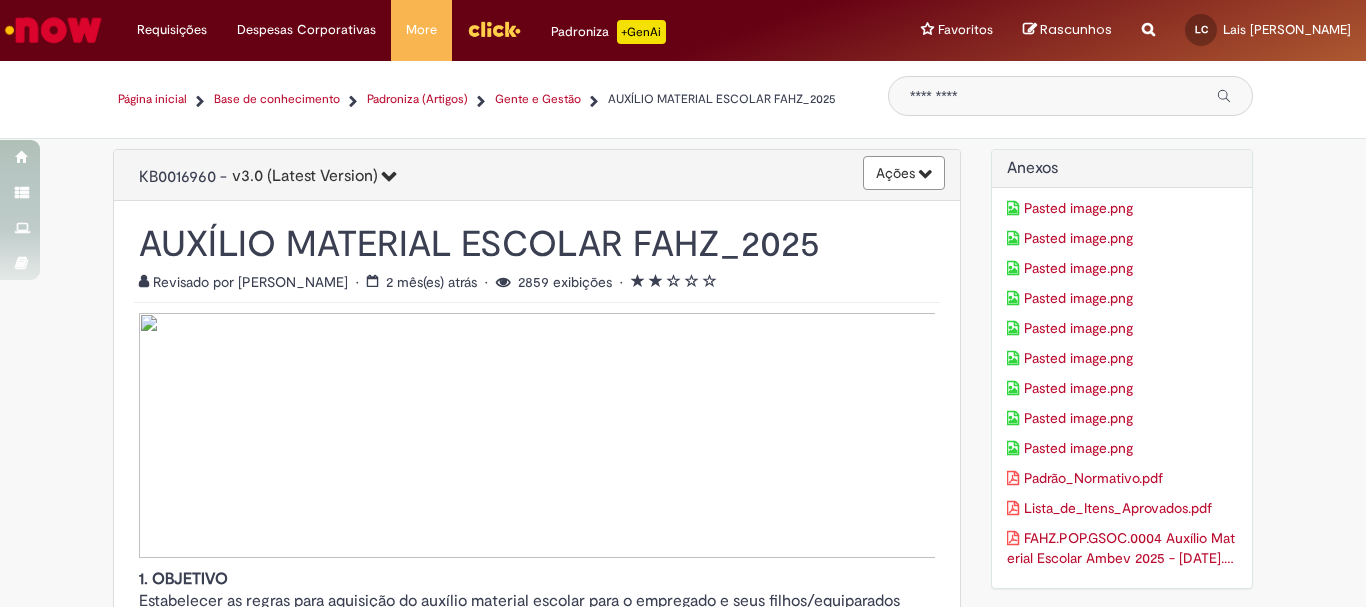 click on "Página inicial
Base de conhecimento
Padroniza (Artigos)
Gente e  Gestão
AUXÍLIO MATERIAL ESCOLAR FAHZ_2025" at bounding box center [493, 99] 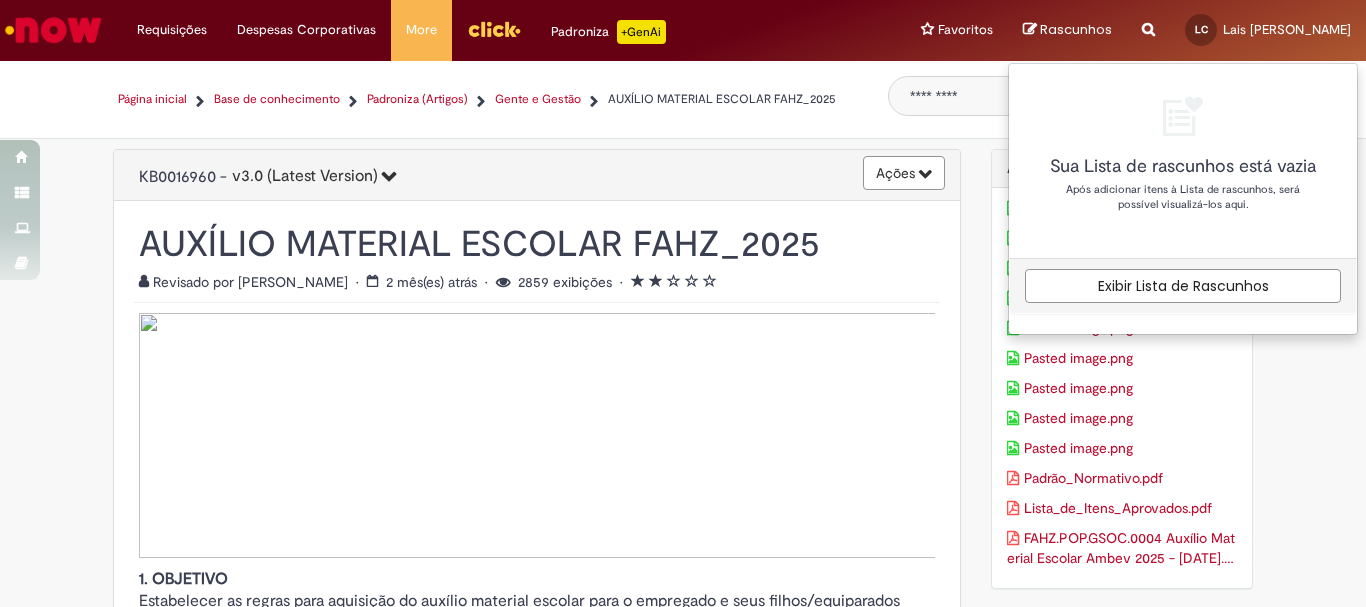 click on "Página inicial
Base de conhecimento
Padroniza (Artigos)
Gente e  Gestão
AUXÍLIO MATERIAL ESCOLAR FAHZ_2025" at bounding box center (683, 100) 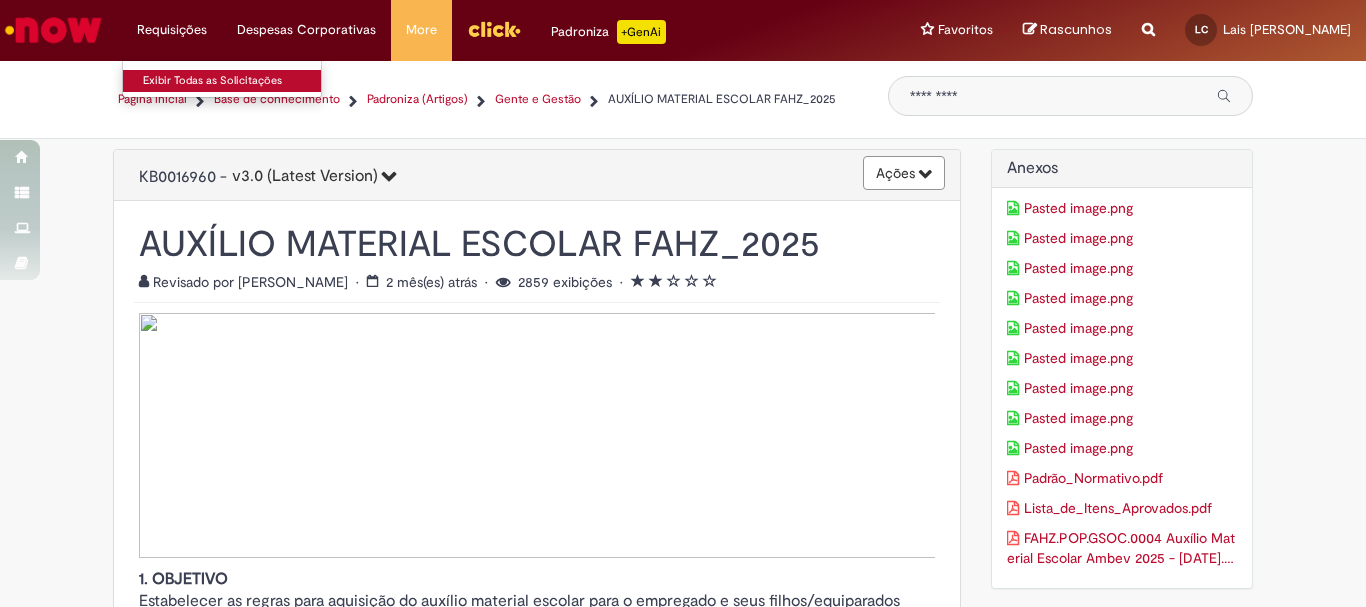 click on "Exibir Todas as Solicitações" at bounding box center [233, 81] 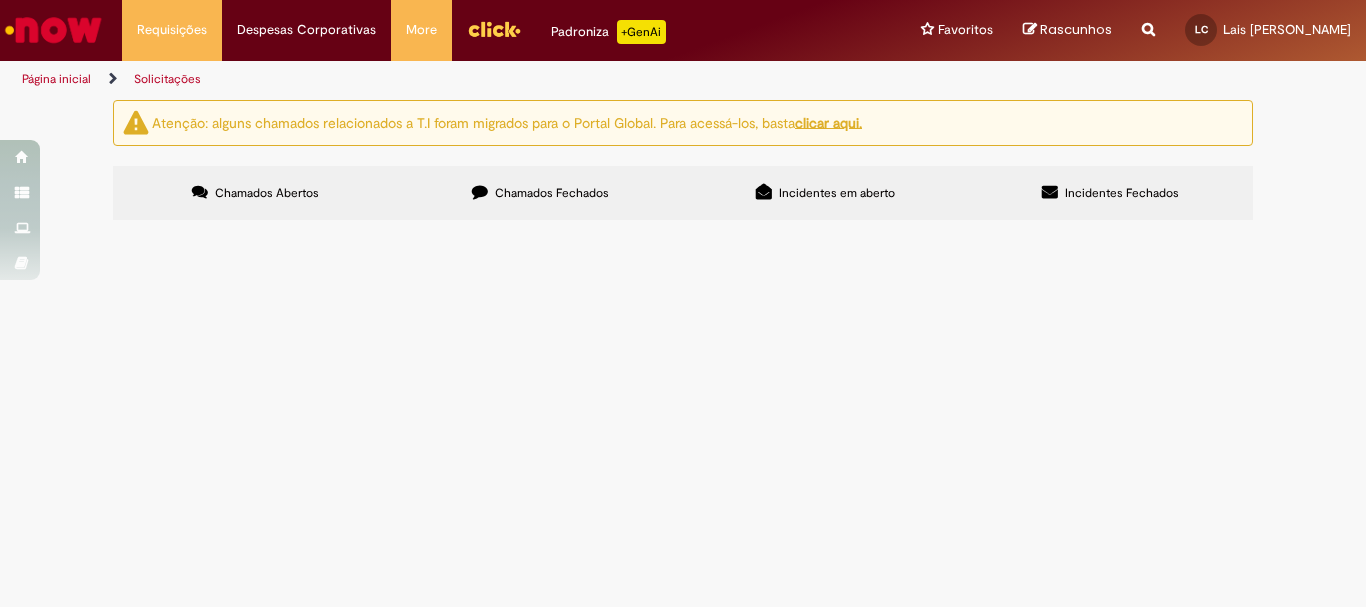 click at bounding box center (0, 0) 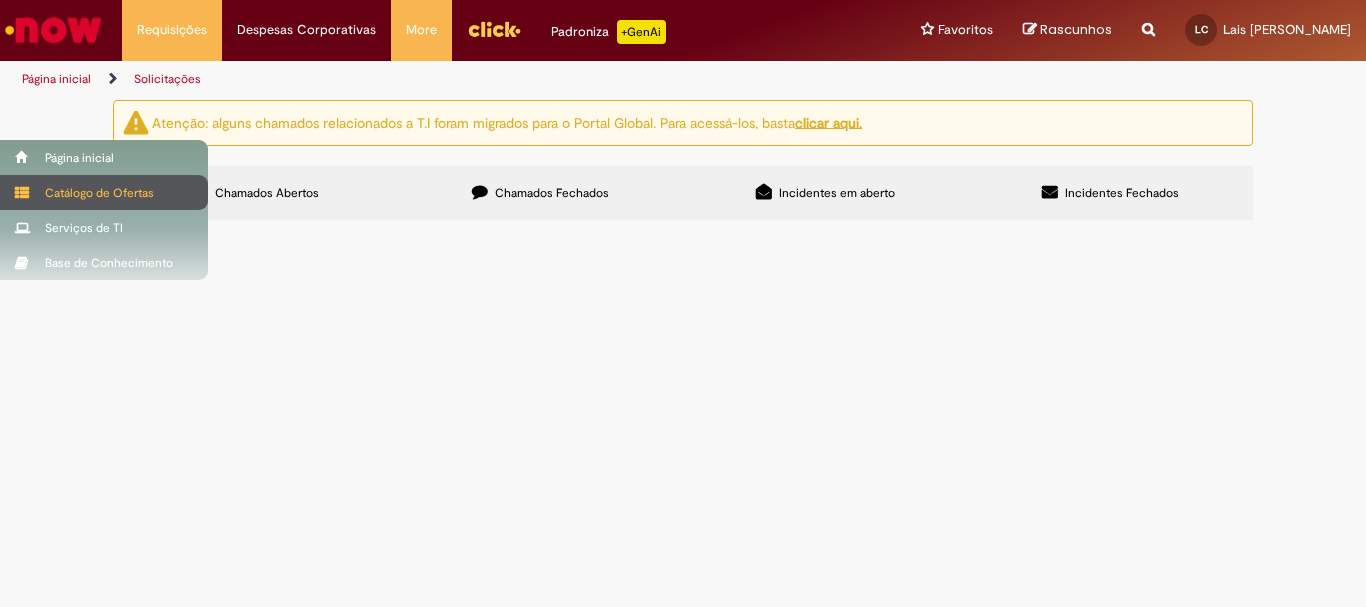 click on "Catálogo de Ofertas" at bounding box center [104, 192] 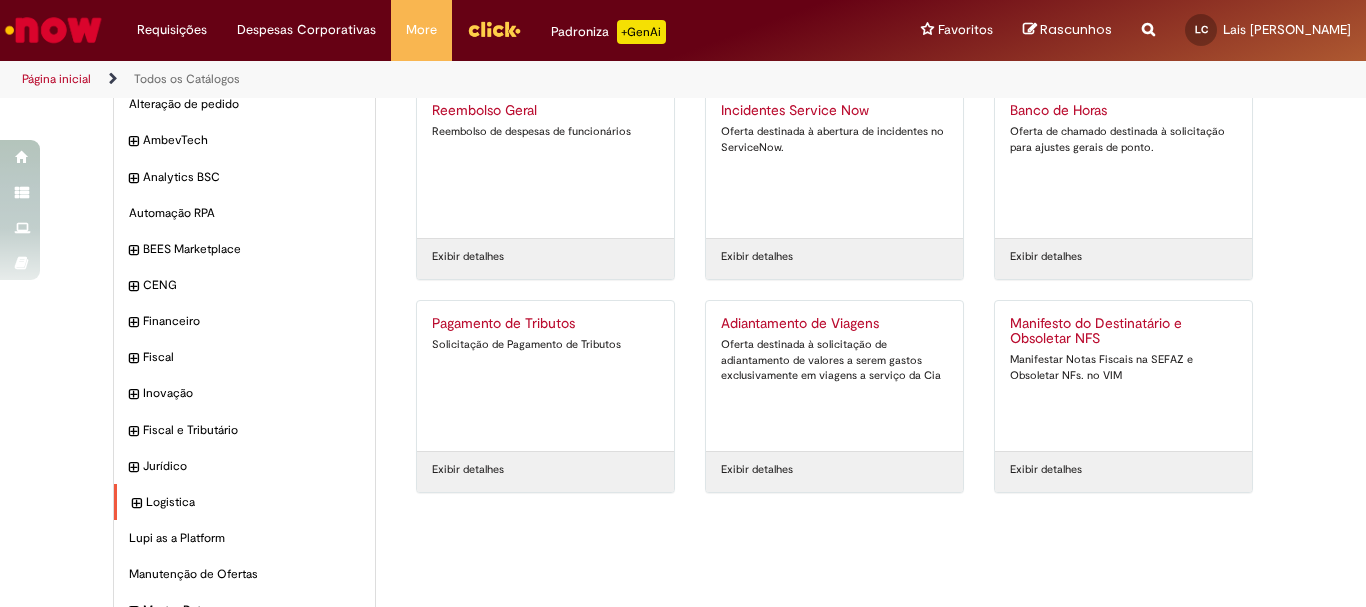 scroll, scrollTop: 0, scrollLeft: 0, axis: both 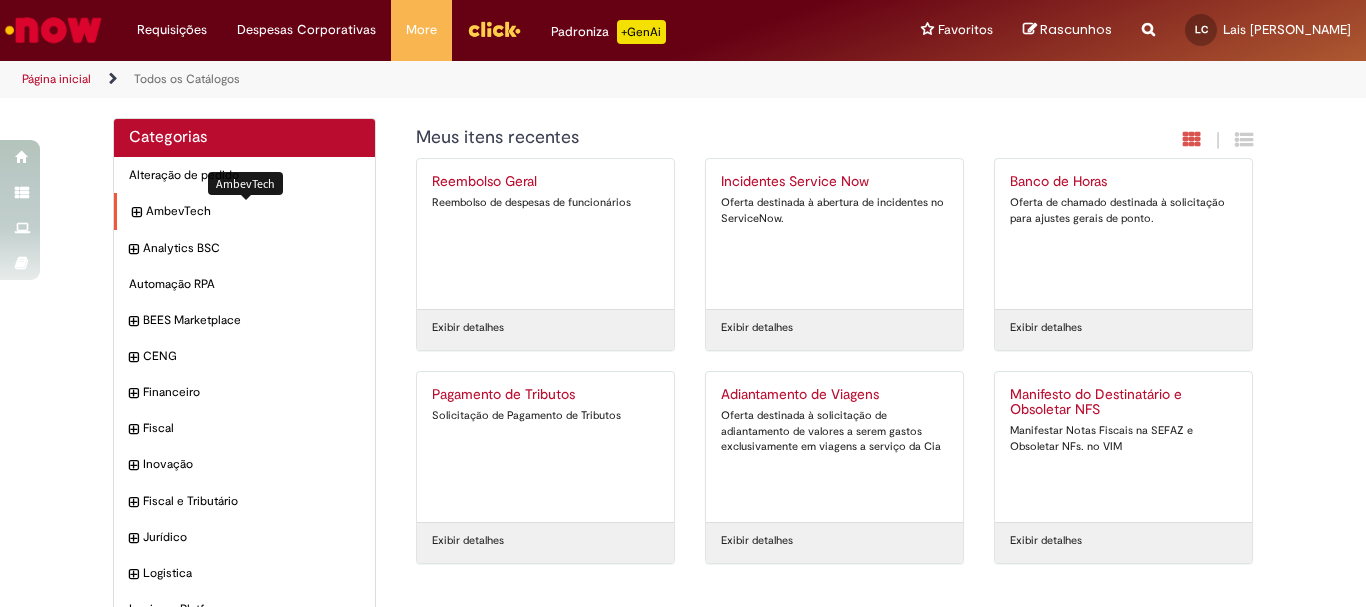 click on "AmbevTech
Itens" at bounding box center (253, 211) 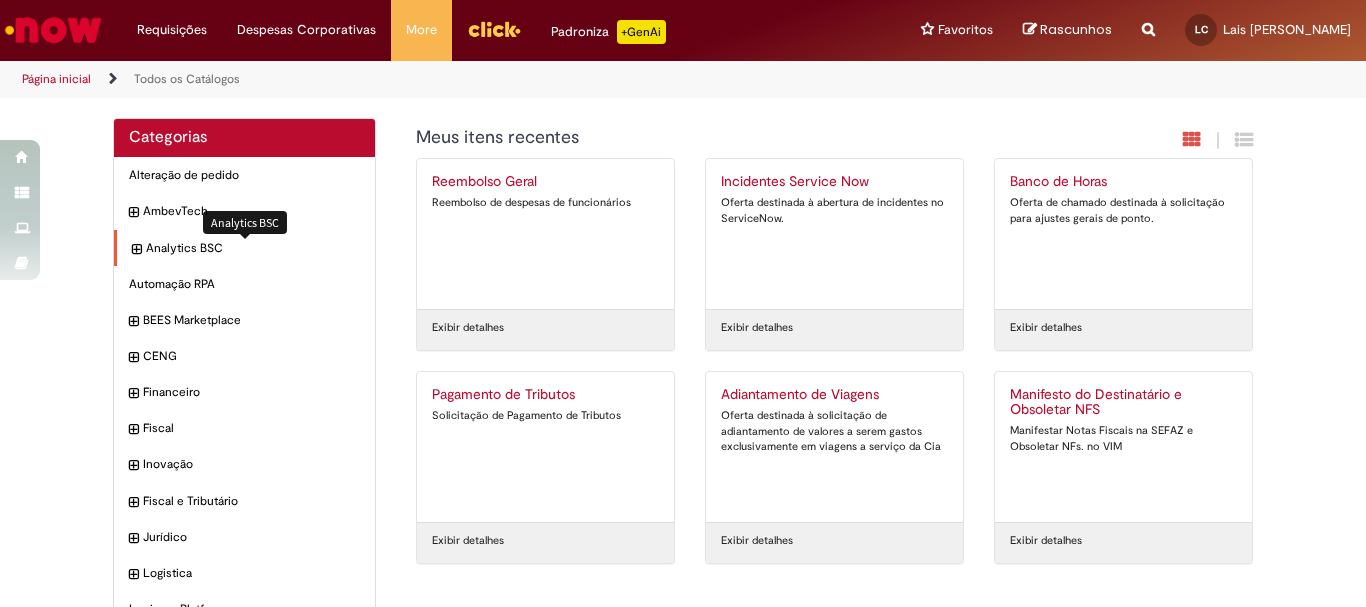 click on "Analytics BSC
Itens" at bounding box center (253, 248) 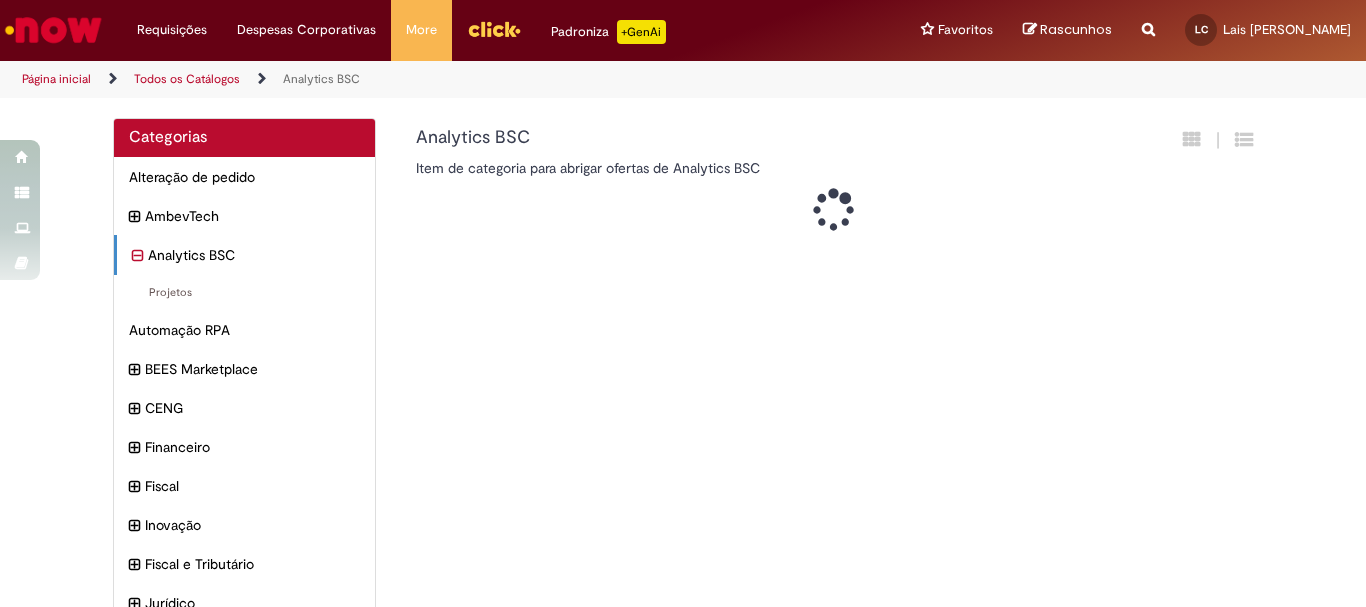 click on "Projetos
Itens" at bounding box center [244, 293] 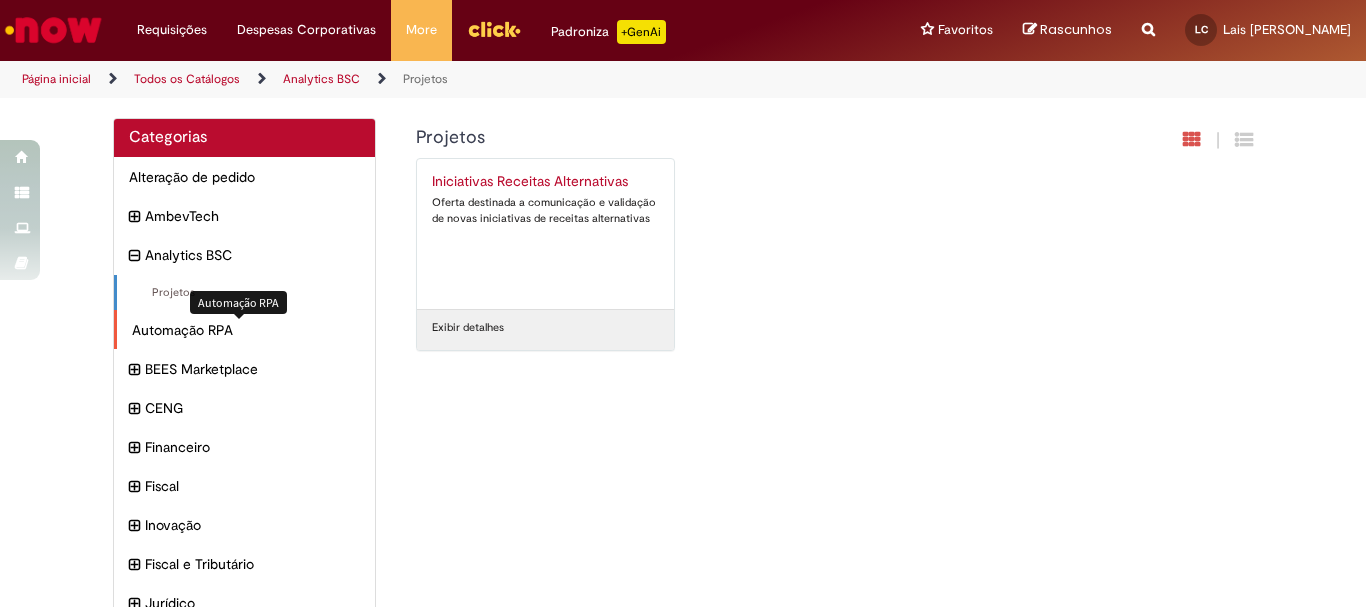 click on "Automação RPA
Itens" at bounding box center [246, 330] 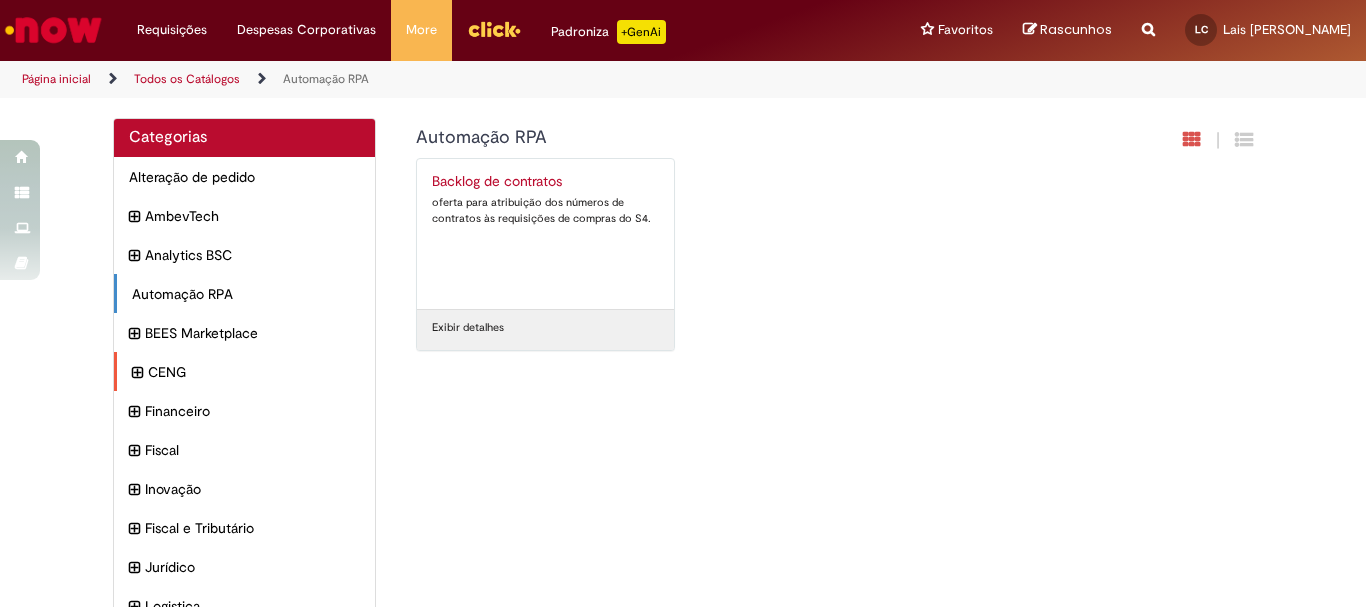 click on "CENG
Itens" at bounding box center [254, 372] 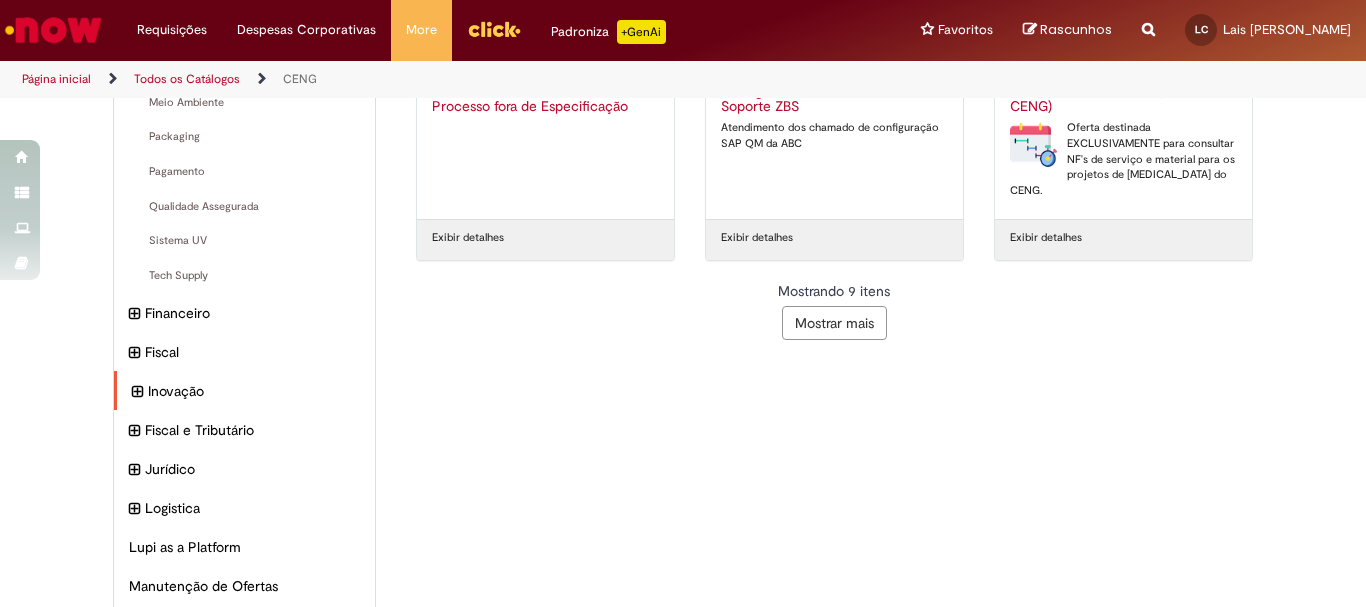 scroll, scrollTop: 633, scrollLeft: 0, axis: vertical 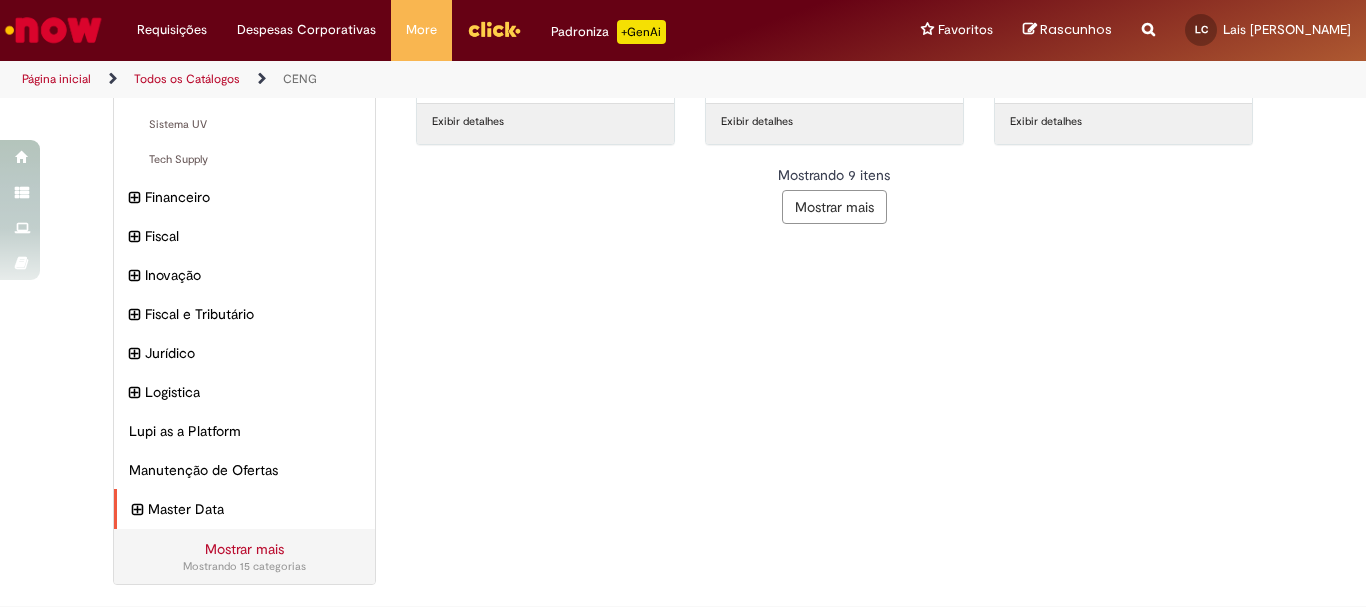 click on "Master Data
Itens" at bounding box center (244, 509) 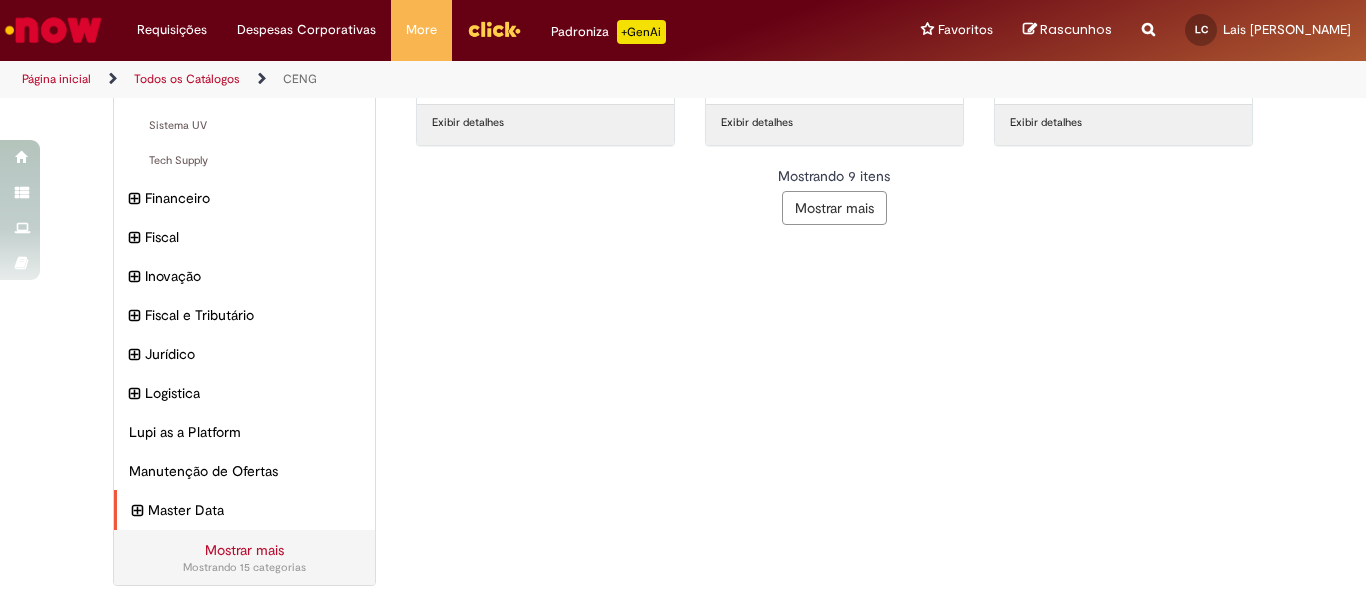 scroll, scrollTop: 287, scrollLeft: 0, axis: vertical 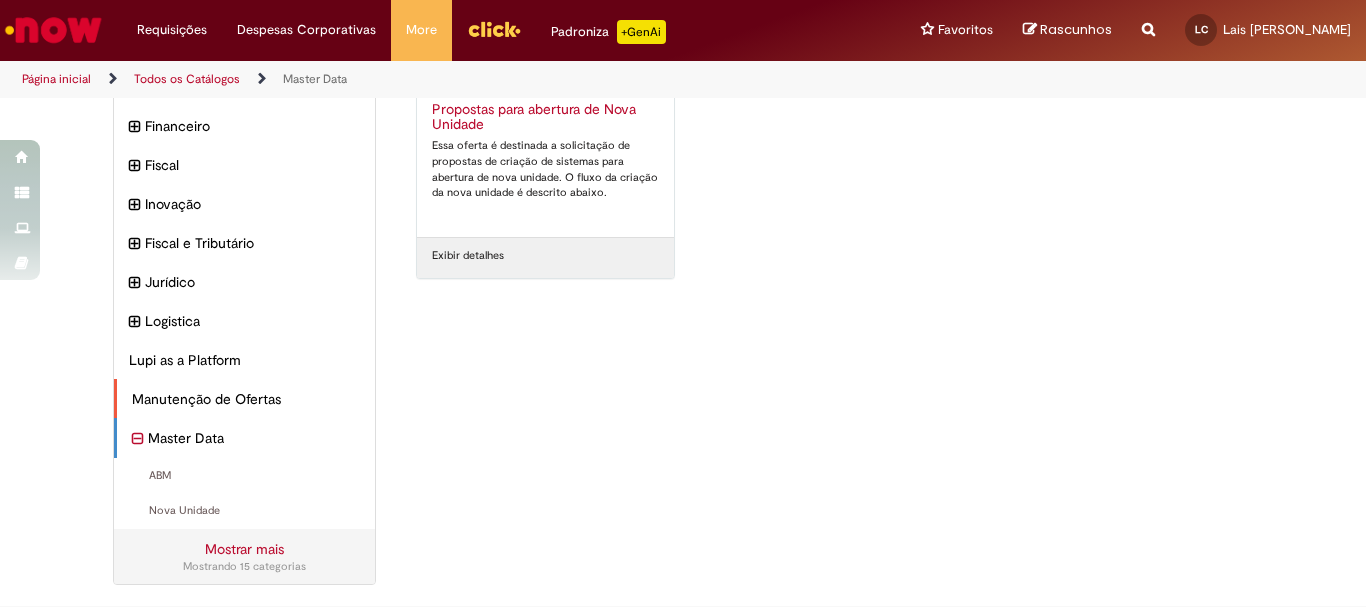click on "Manutenção de Ofertas
Itens" at bounding box center [244, 399] 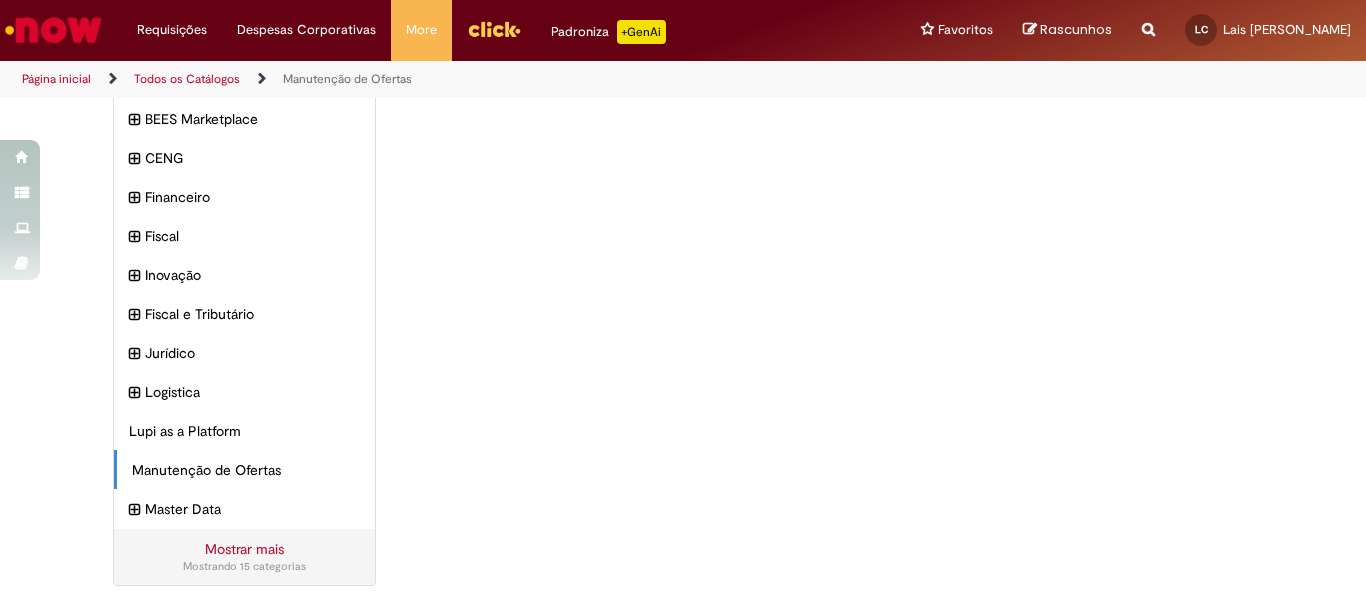 scroll, scrollTop: 216, scrollLeft: 0, axis: vertical 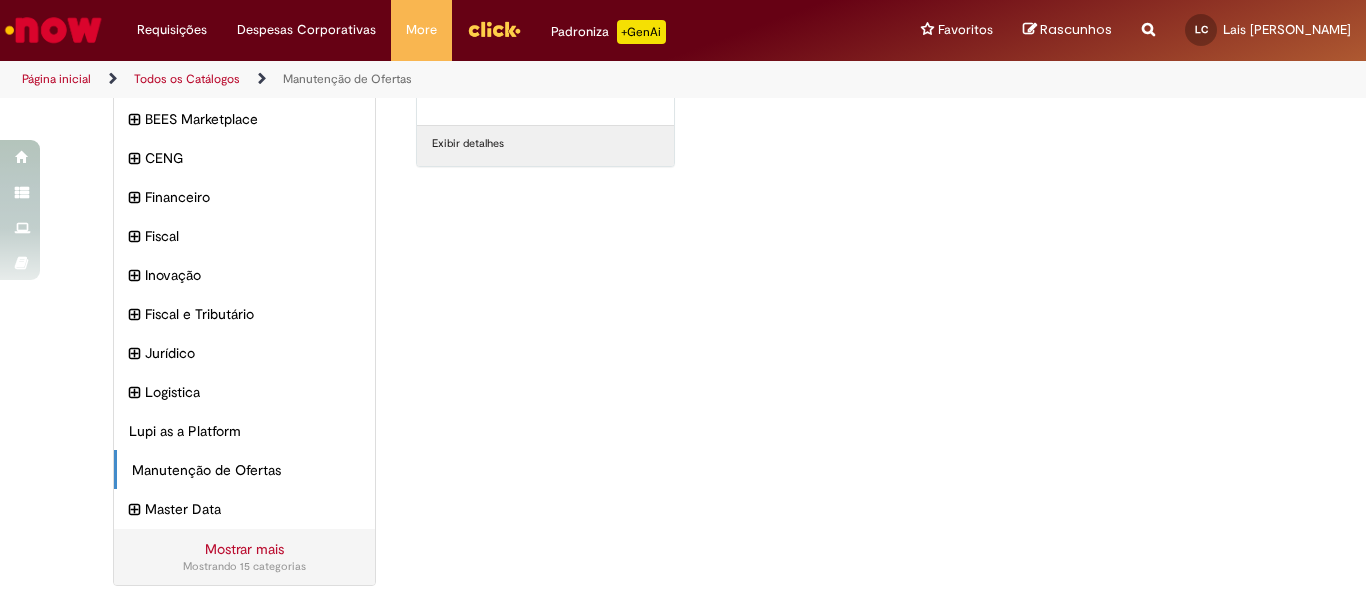 click on "Mostrar mais" at bounding box center (244, 549) 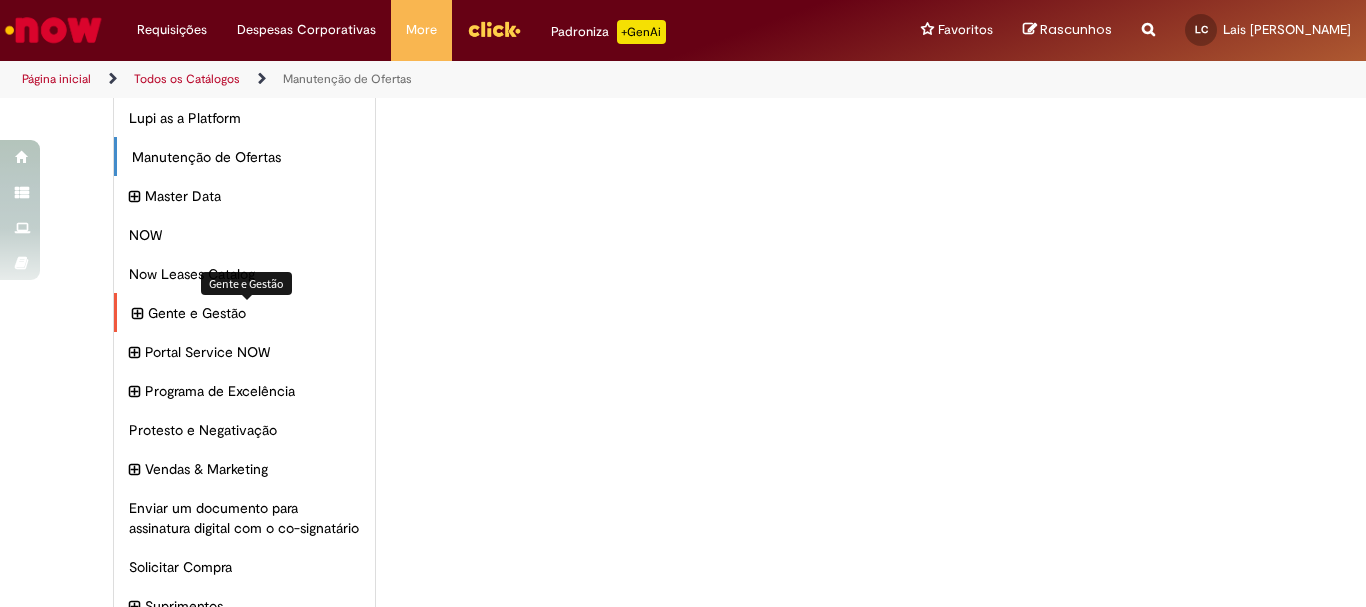 scroll, scrollTop: 627, scrollLeft: 0, axis: vertical 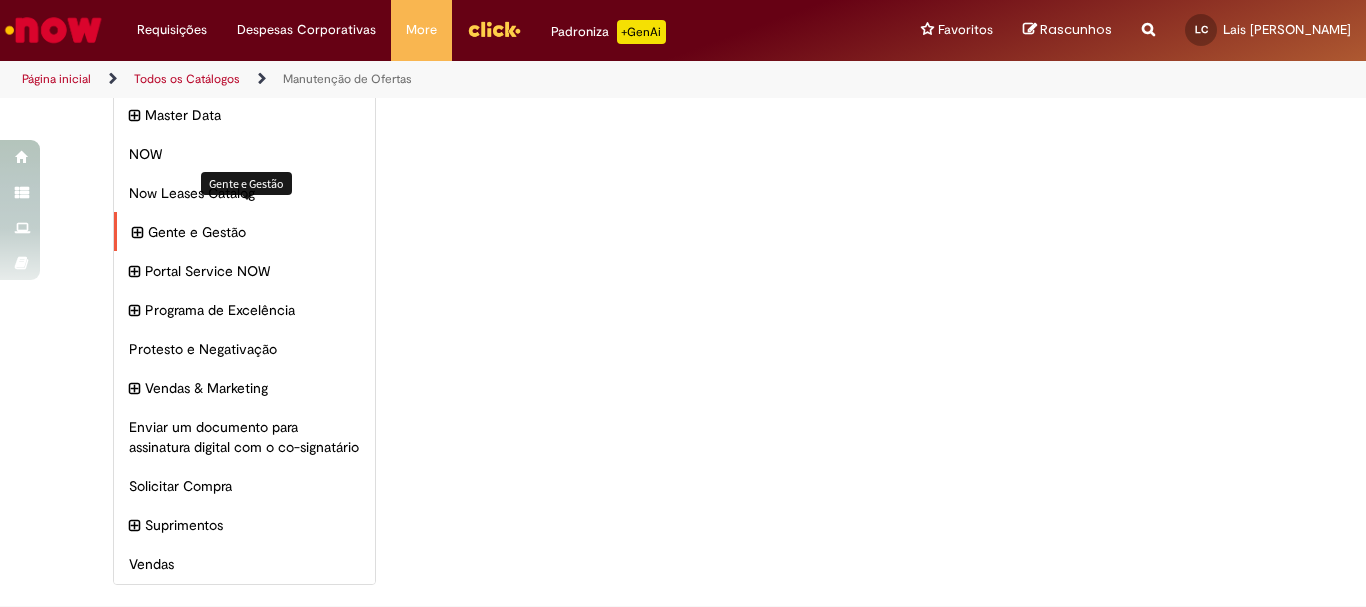 click on "Gente e Gestão
Itens" at bounding box center (254, 232) 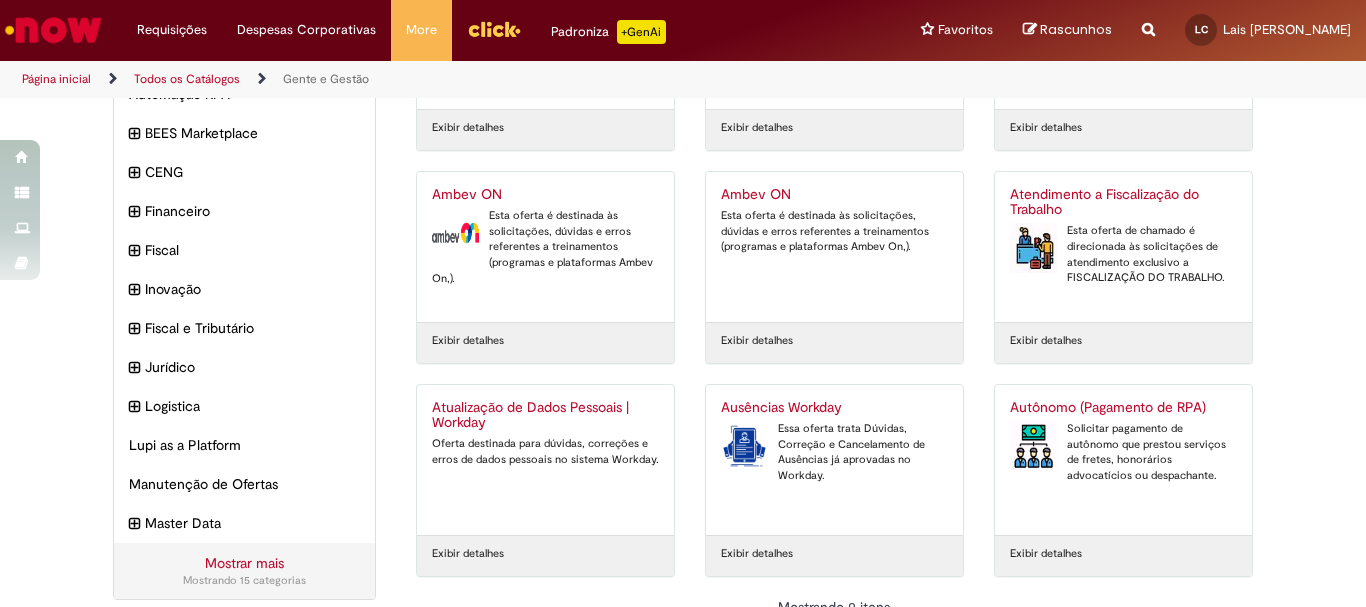 scroll, scrollTop: 270, scrollLeft: 0, axis: vertical 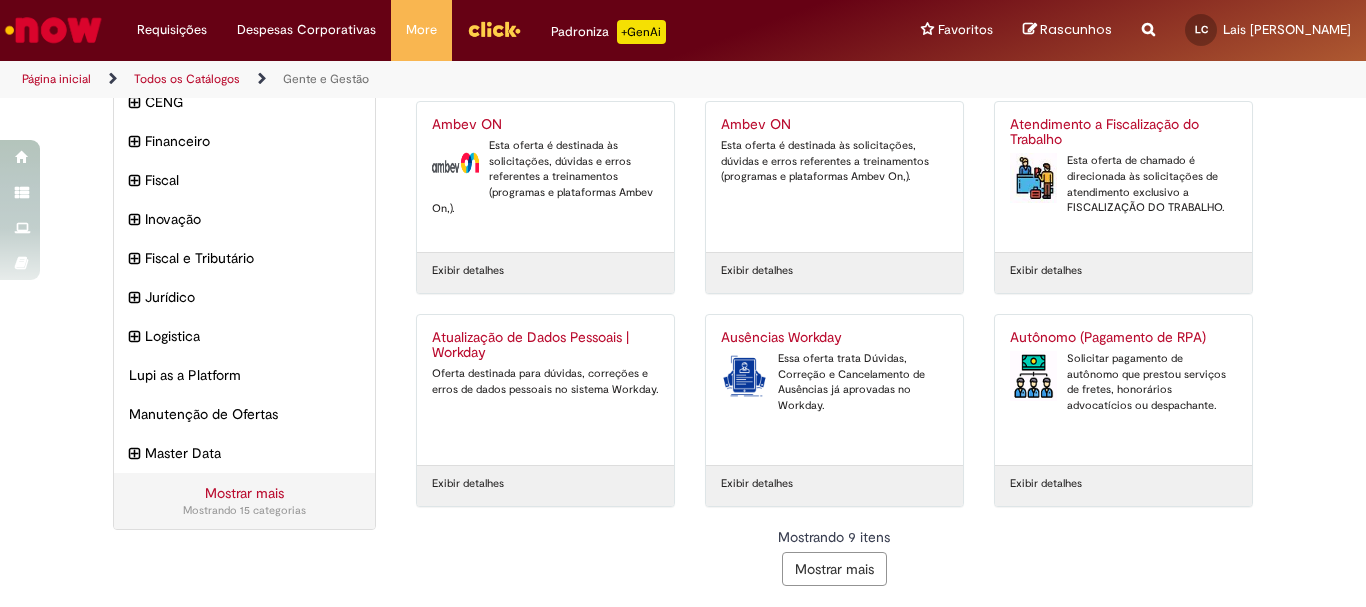 click on "Mostrar mais" at bounding box center [834, 569] 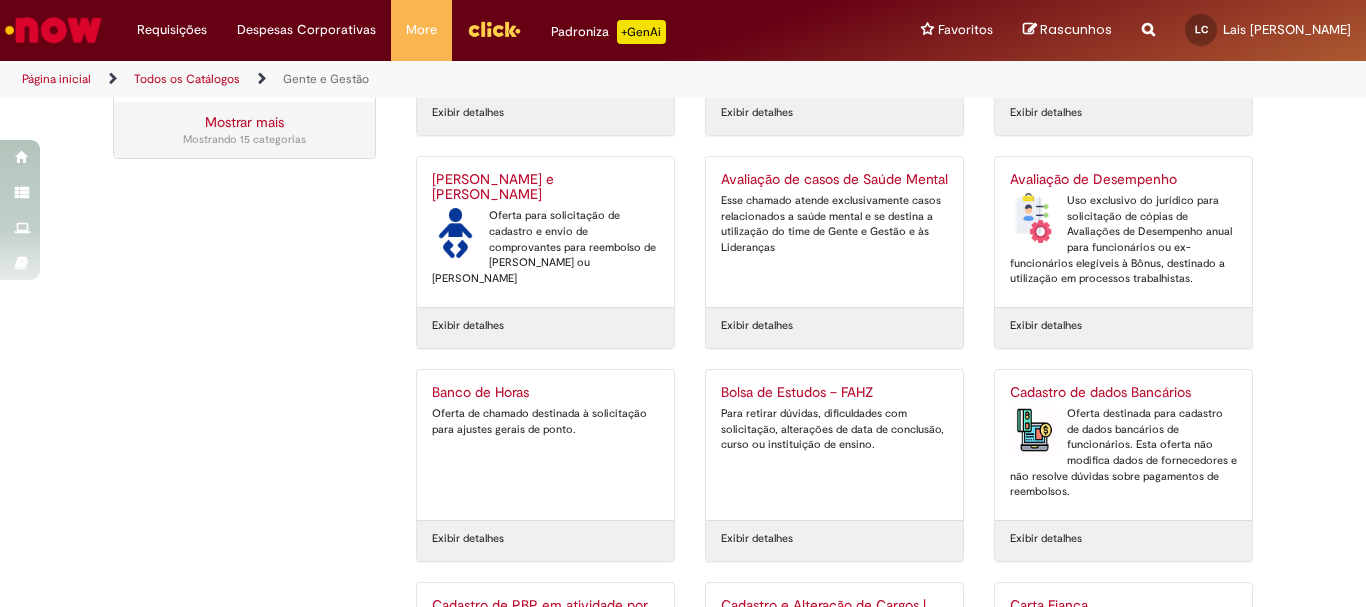 scroll, scrollTop: 909, scrollLeft: 0, axis: vertical 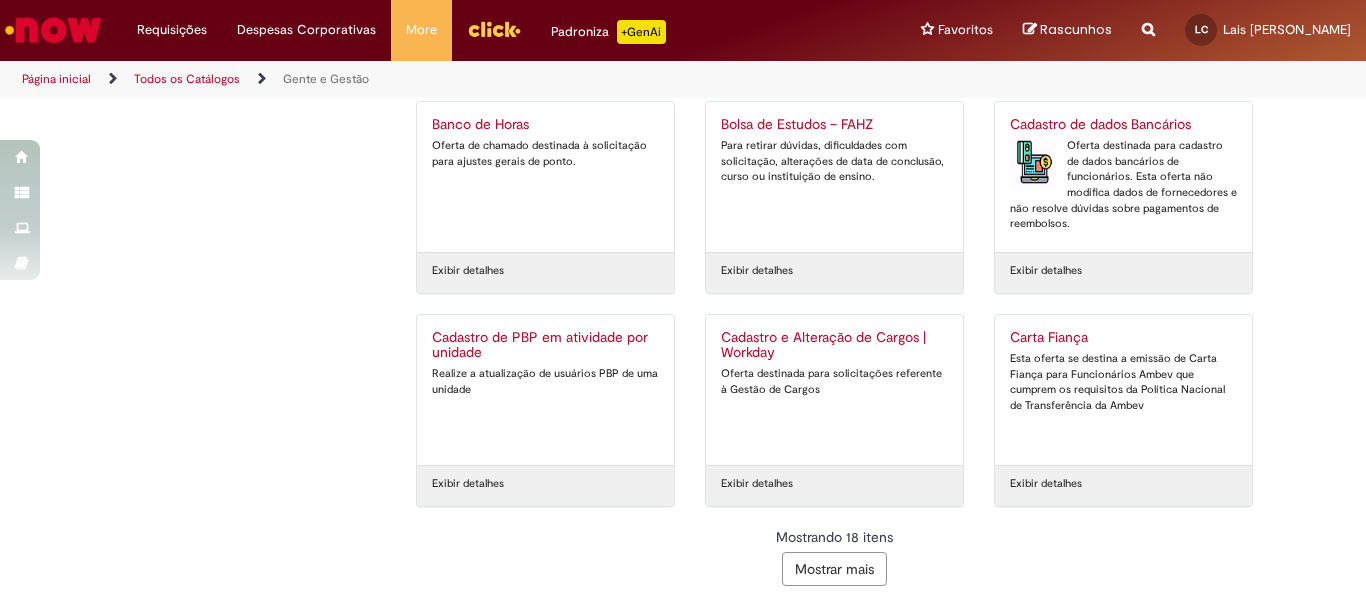 click on "Mostrar mais" at bounding box center (834, 569) 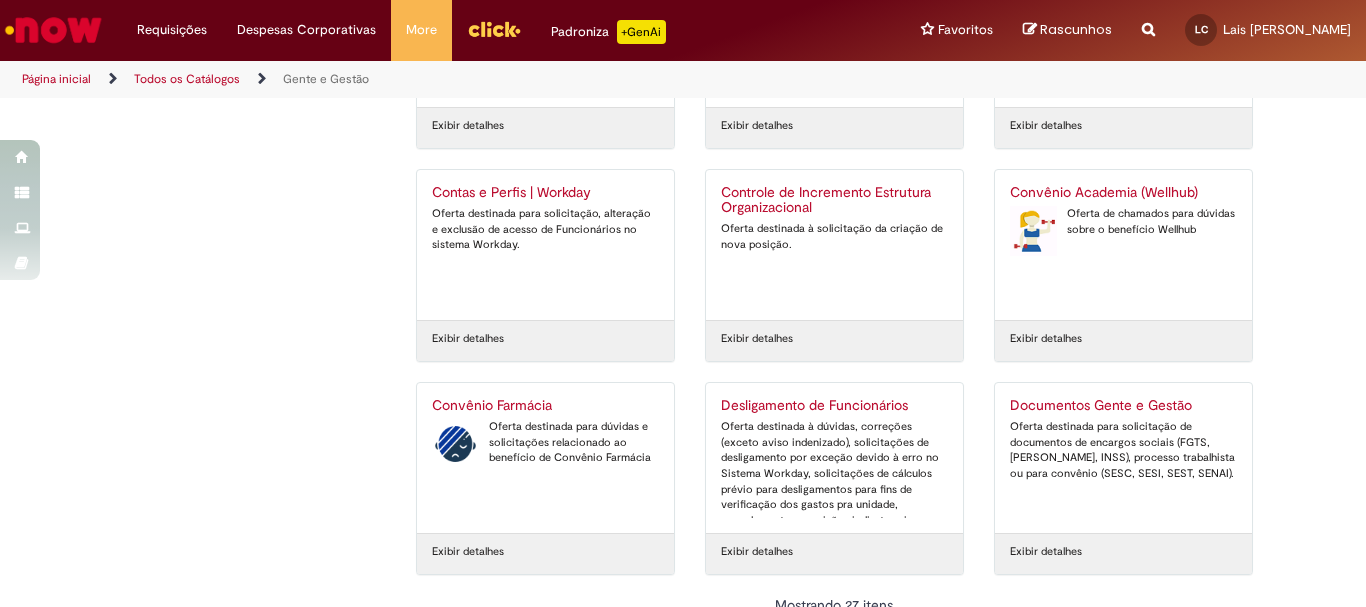 scroll, scrollTop: 1548, scrollLeft: 0, axis: vertical 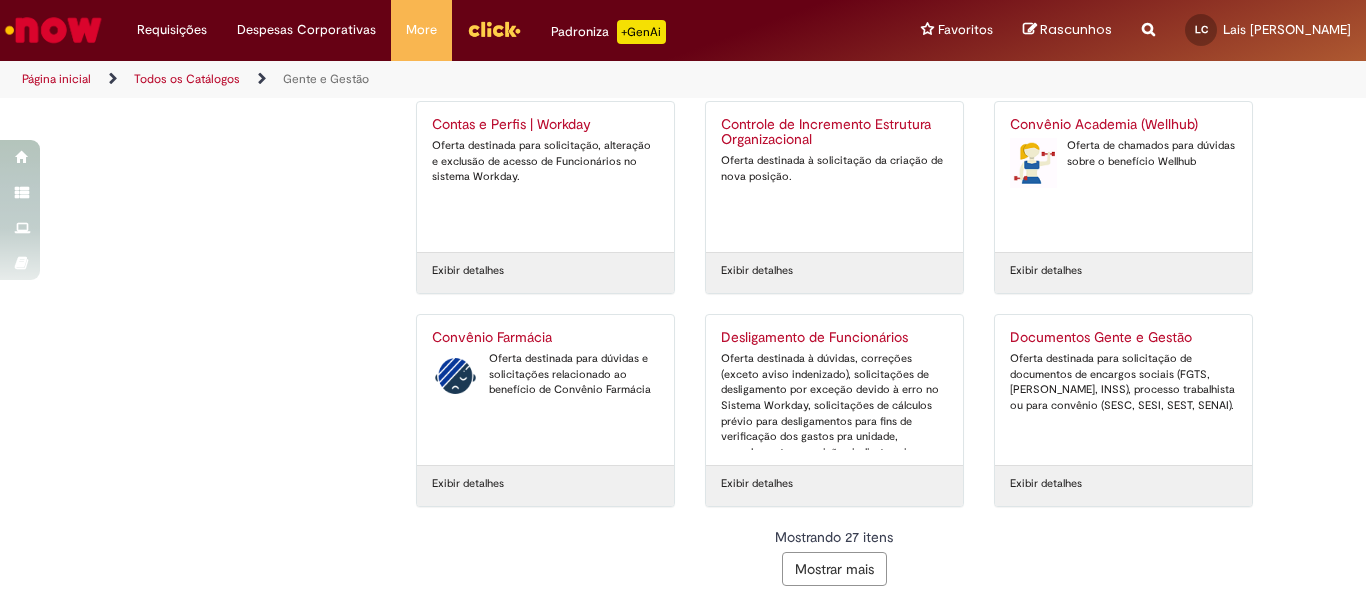 click on "Mostrar mais" at bounding box center [834, 569] 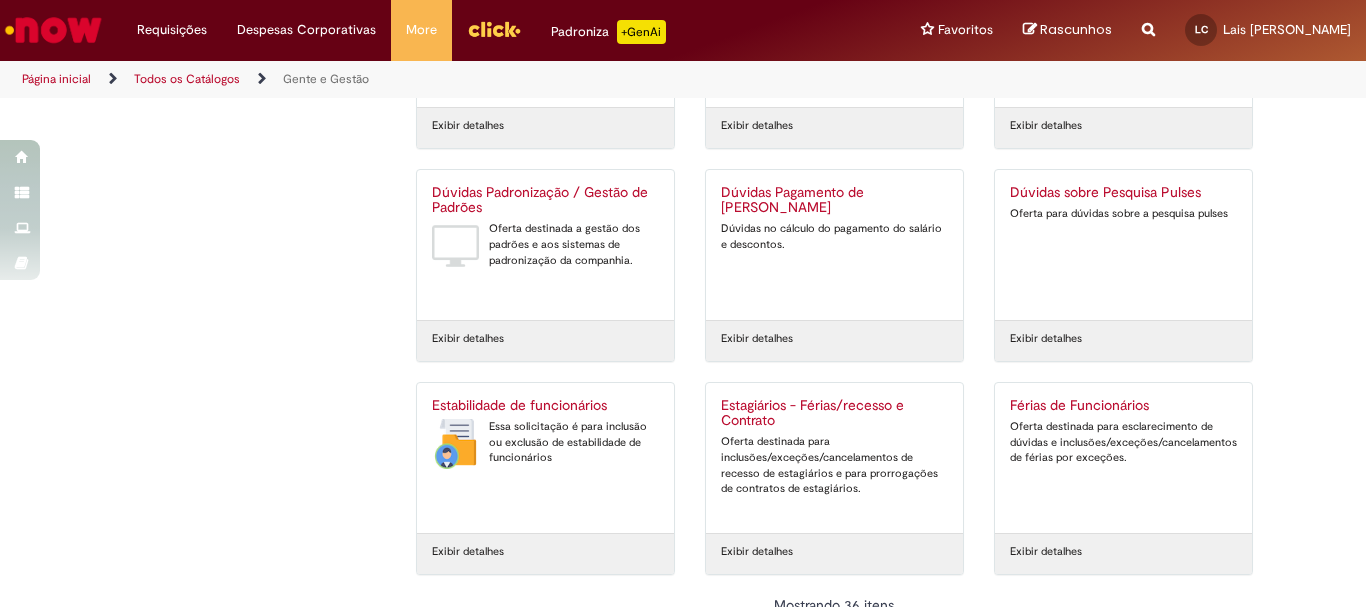 scroll, scrollTop: 2187, scrollLeft: 0, axis: vertical 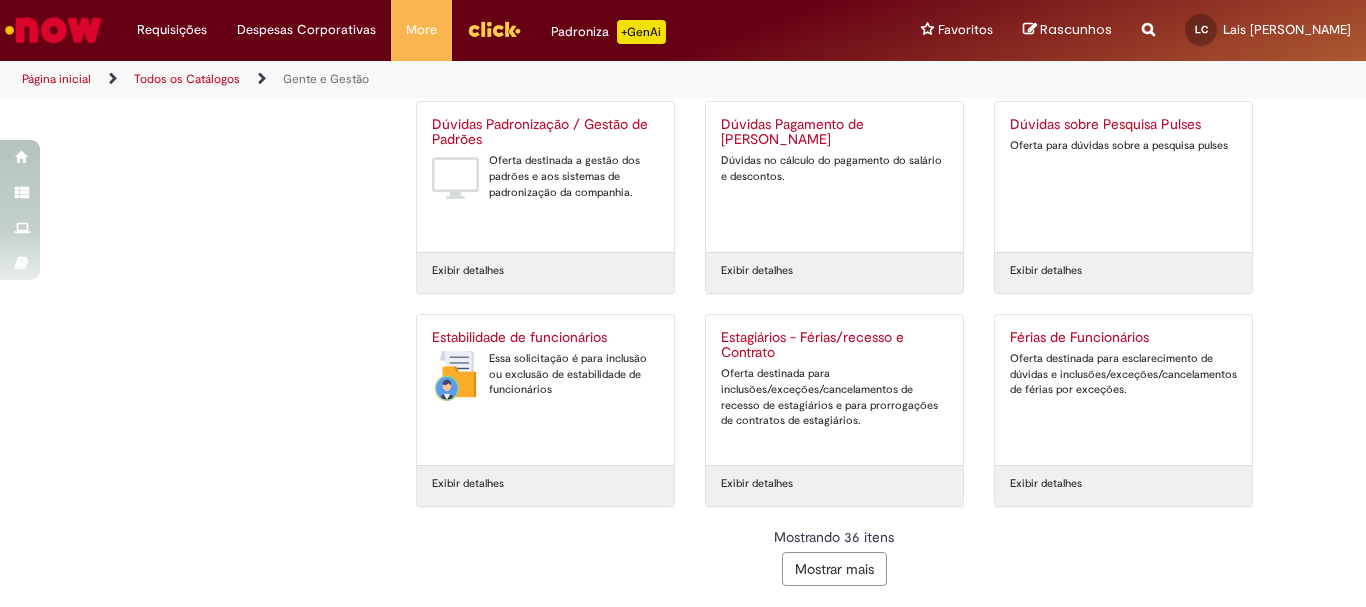 click on "Mostrar mais" at bounding box center (834, 569) 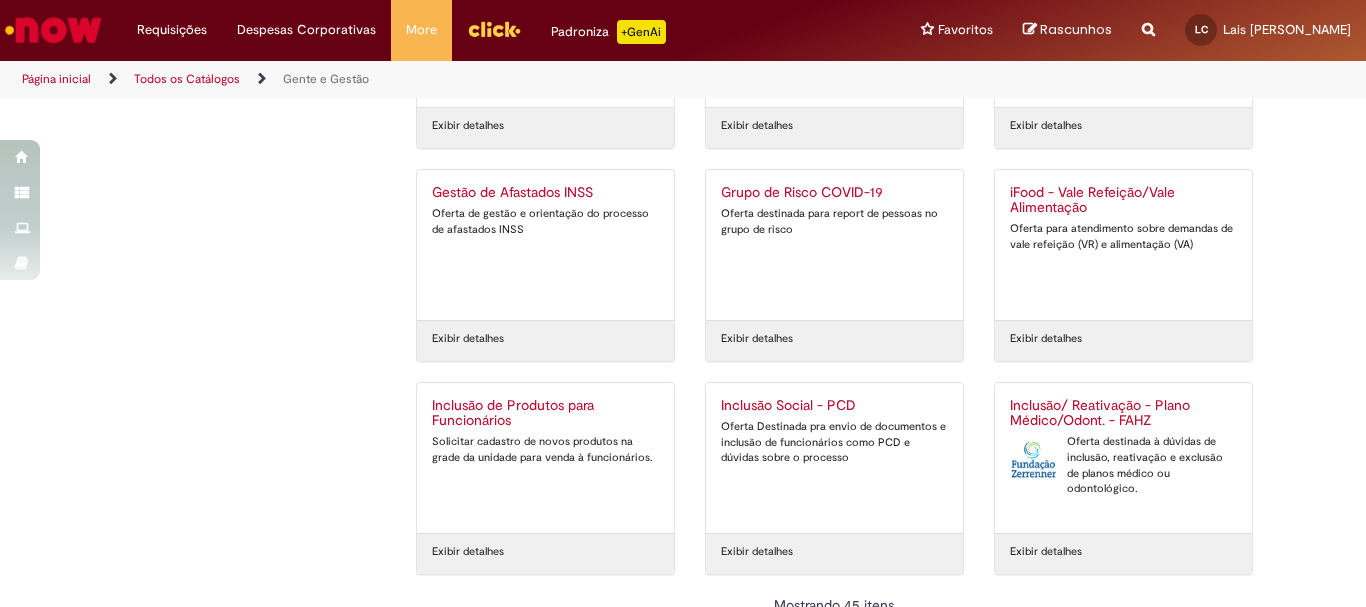 scroll, scrollTop: 2826, scrollLeft: 0, axis: vertical 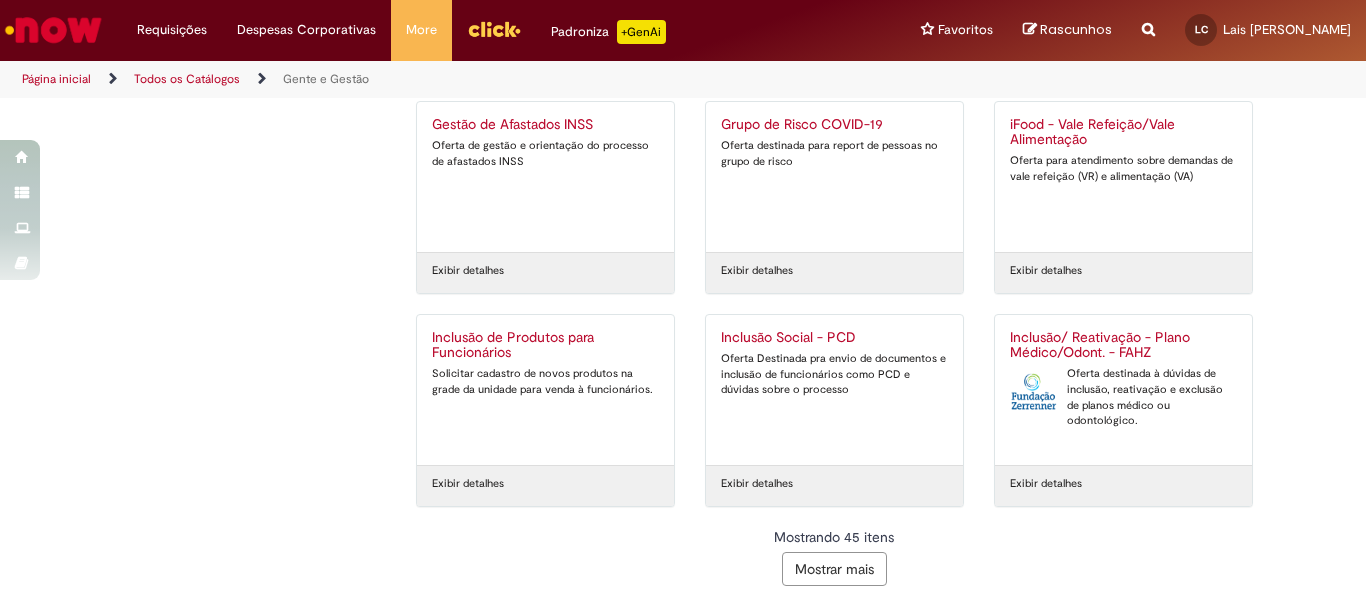 click on "Mostrar mais" at bounding box center [834, 569] 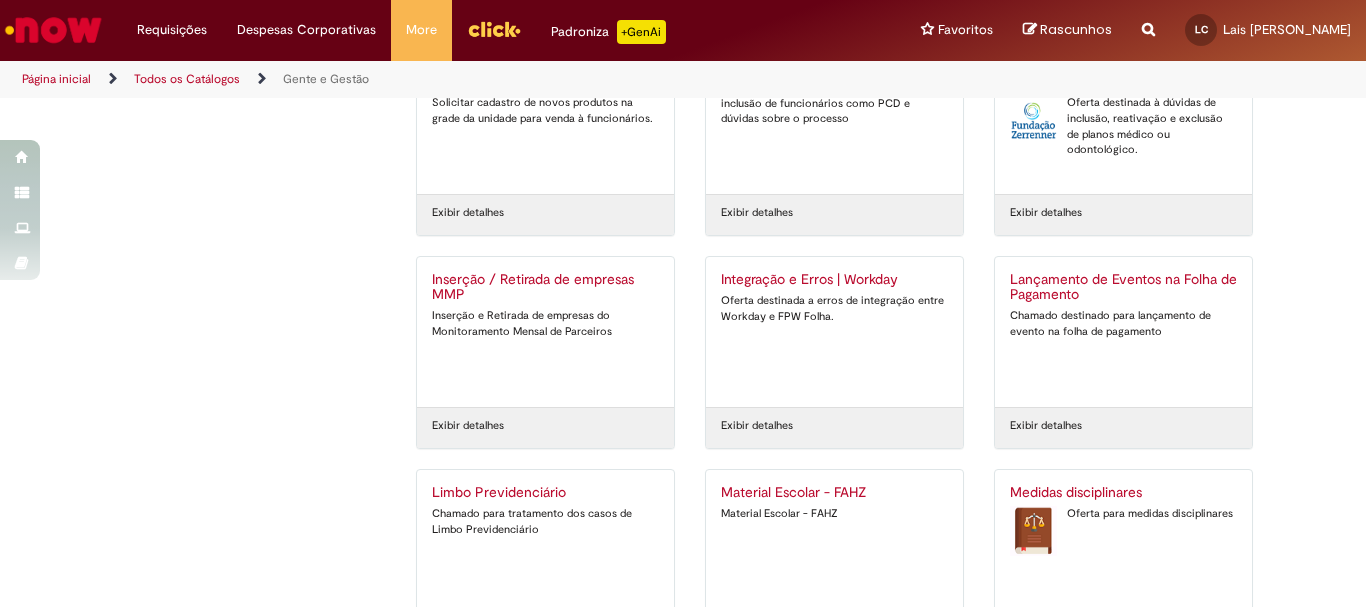 scroll, scrollTop: 3197, scrollLeft: 0, axis: vertical 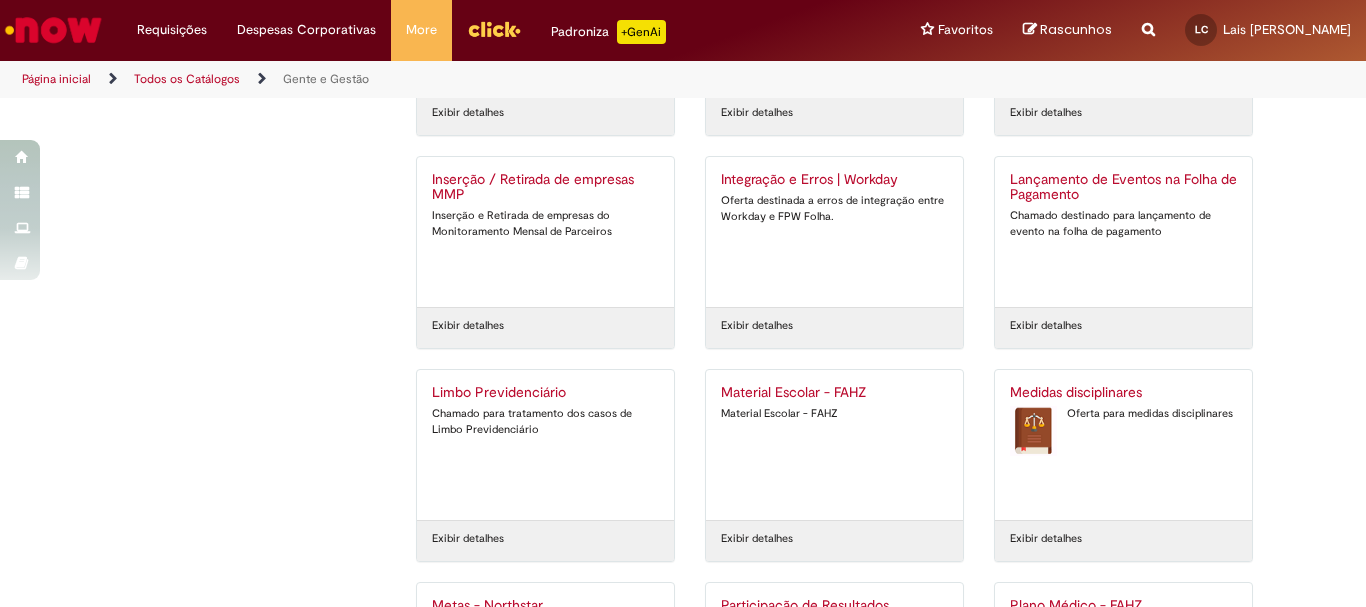 click on "Material Escolar - FAHZ
Material Escolar - FAHZ" at bounding box center (834, 445) 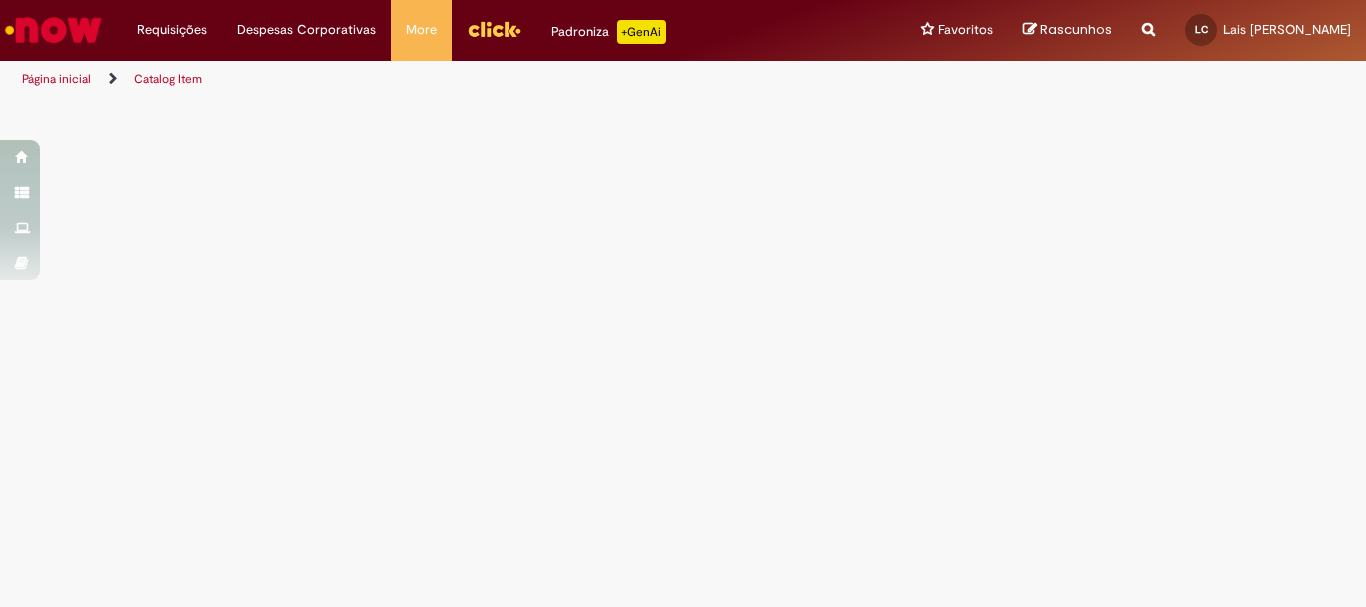scroll, scrollTop: 0, scrollLeft: 0, axis: both 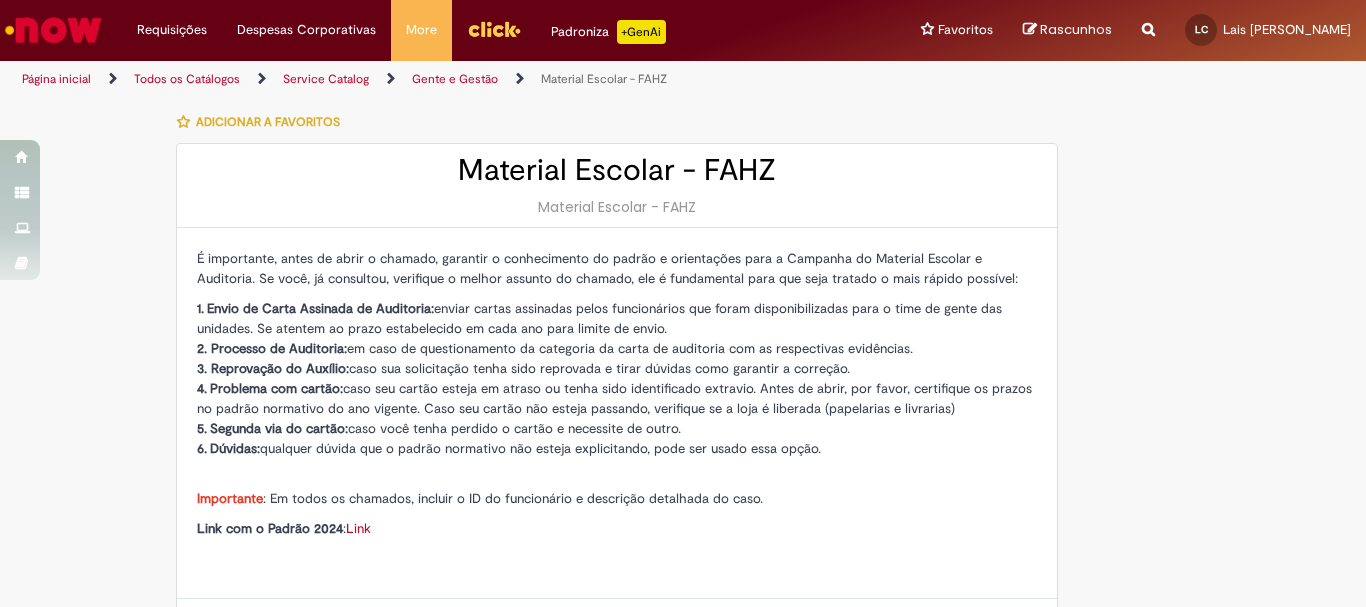 type on "********" 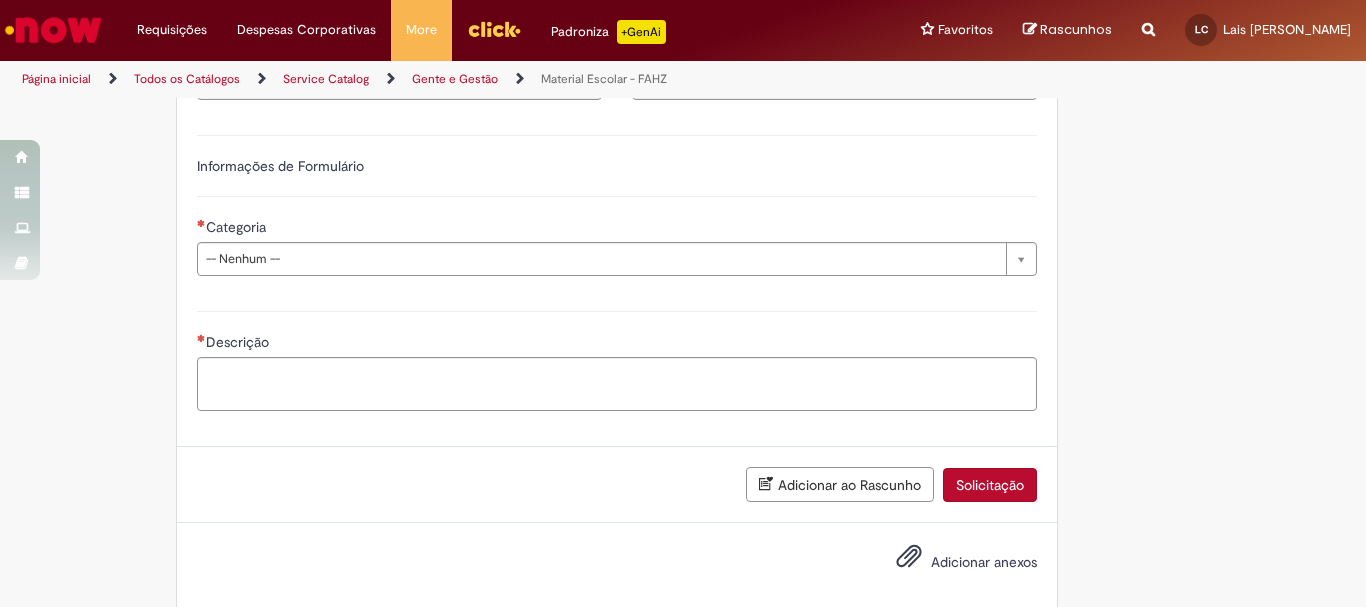 scroll, scrollTop: 825, scrollLeft: 0, axis: vertical 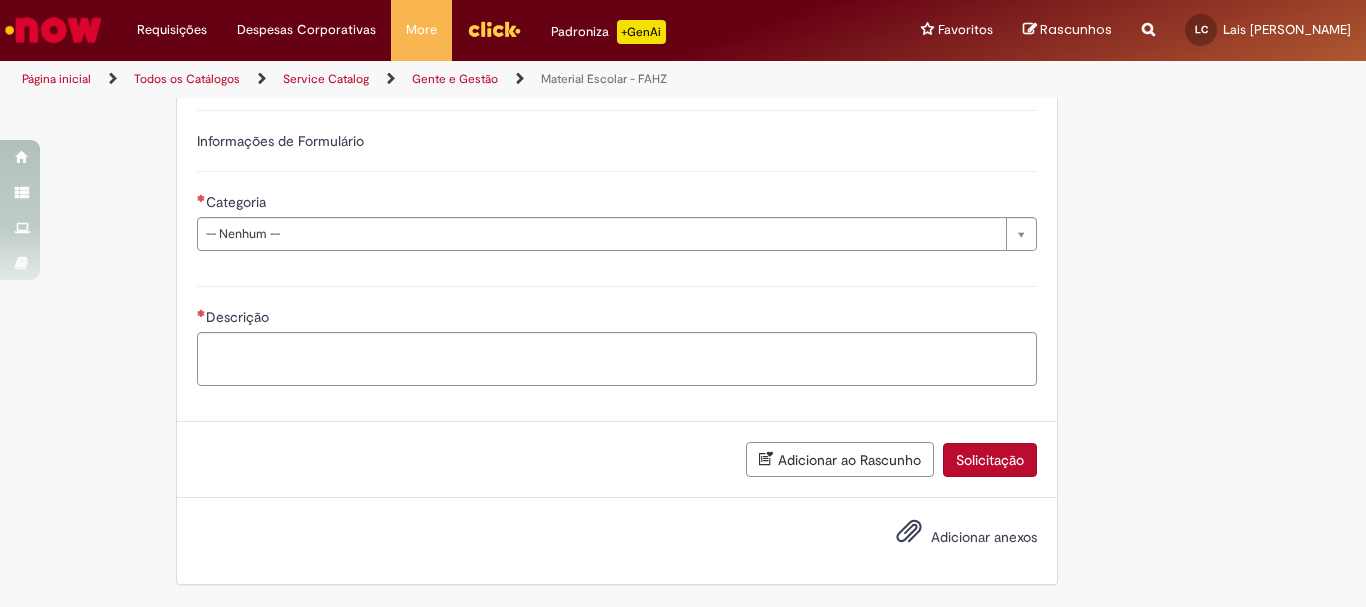 click on "Categoria" at bounding box center (617, 204) 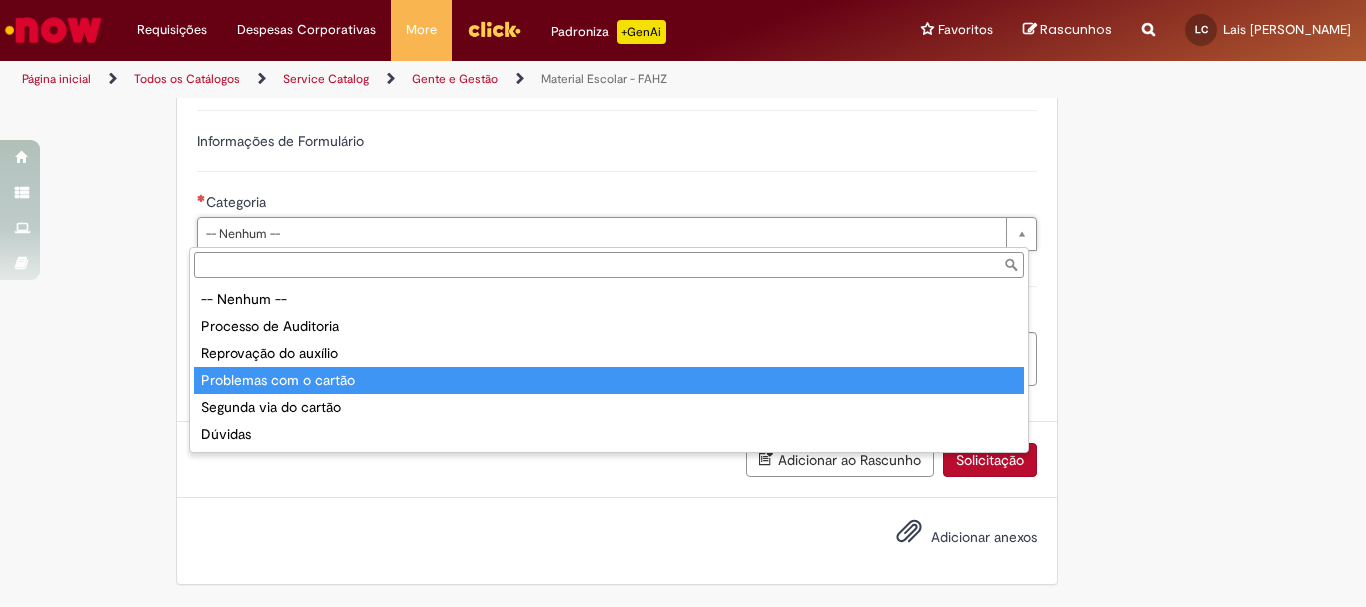 type on "**********" 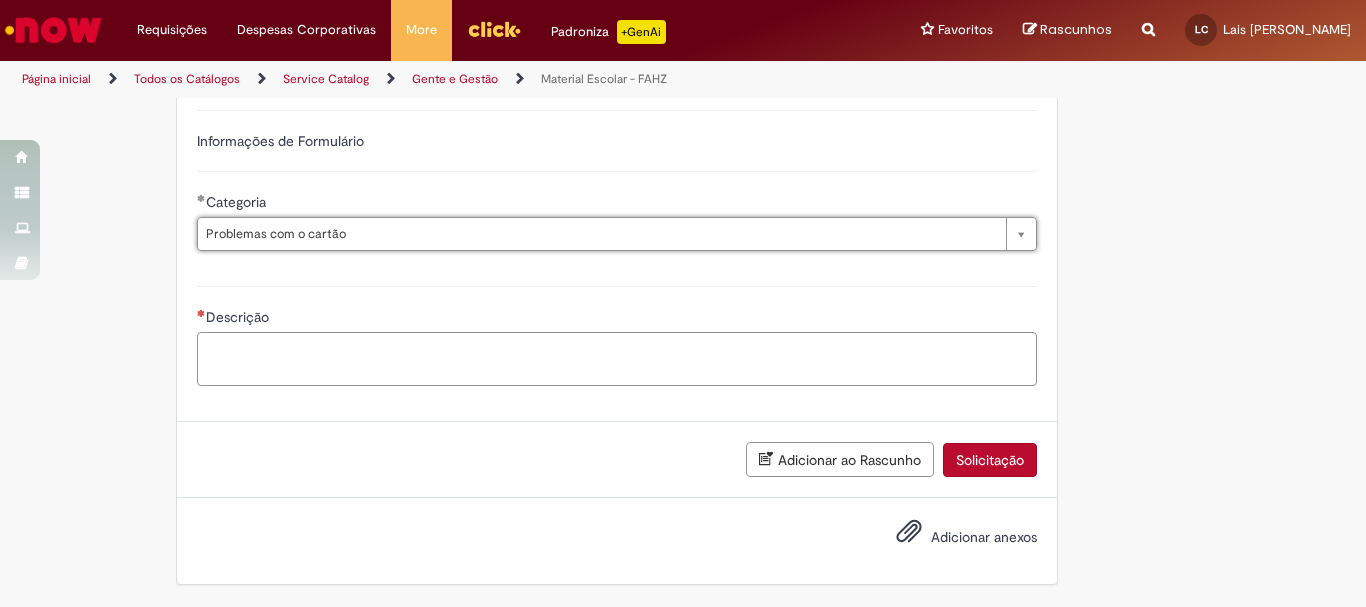 click on "Descrição" at bounding box center [617, 359] 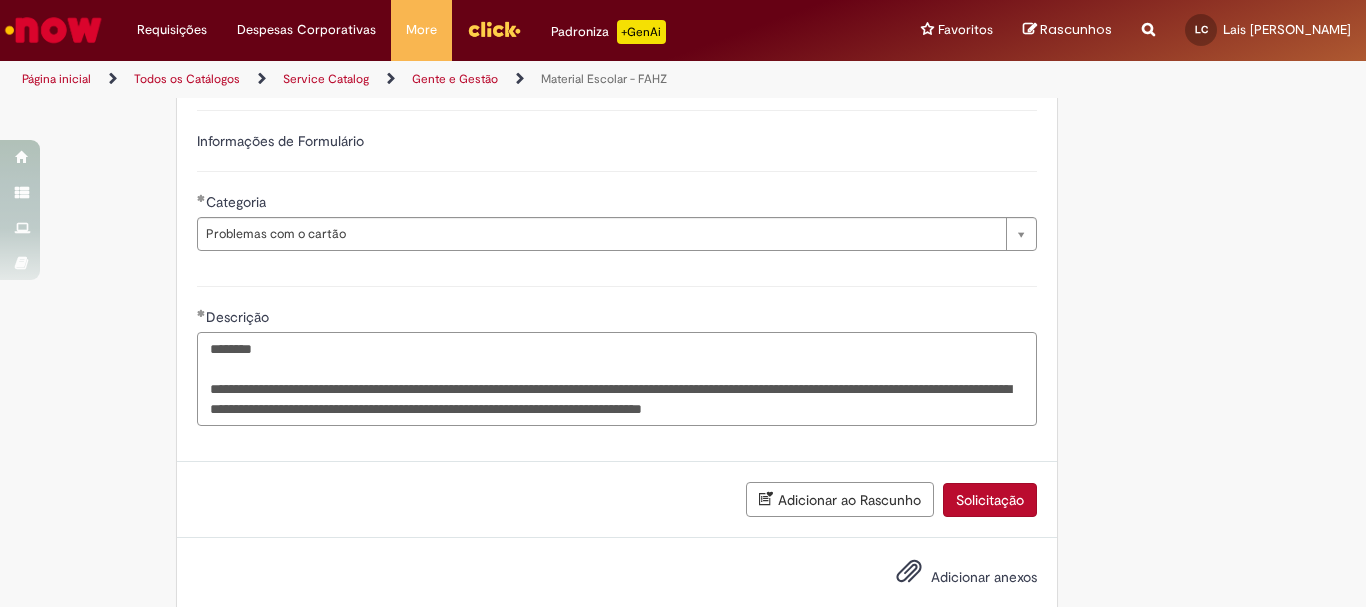 click on "**********" at bounding box center [617, 379] 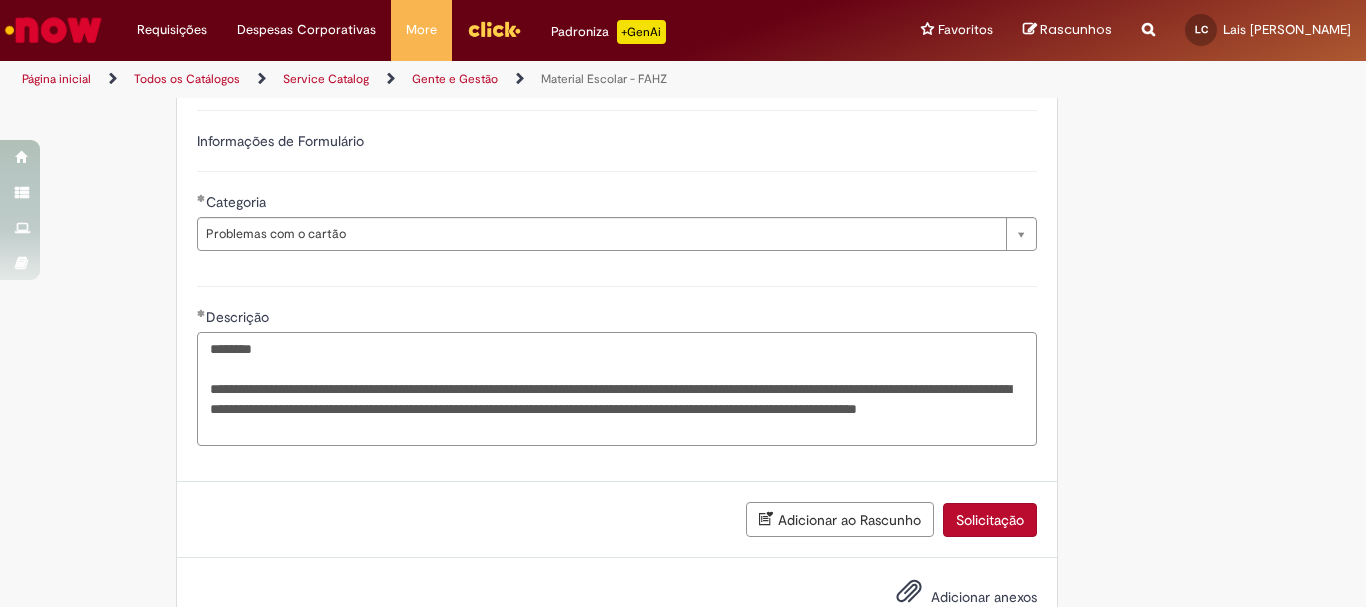 click on "**********" at bounding box center [617, 389] 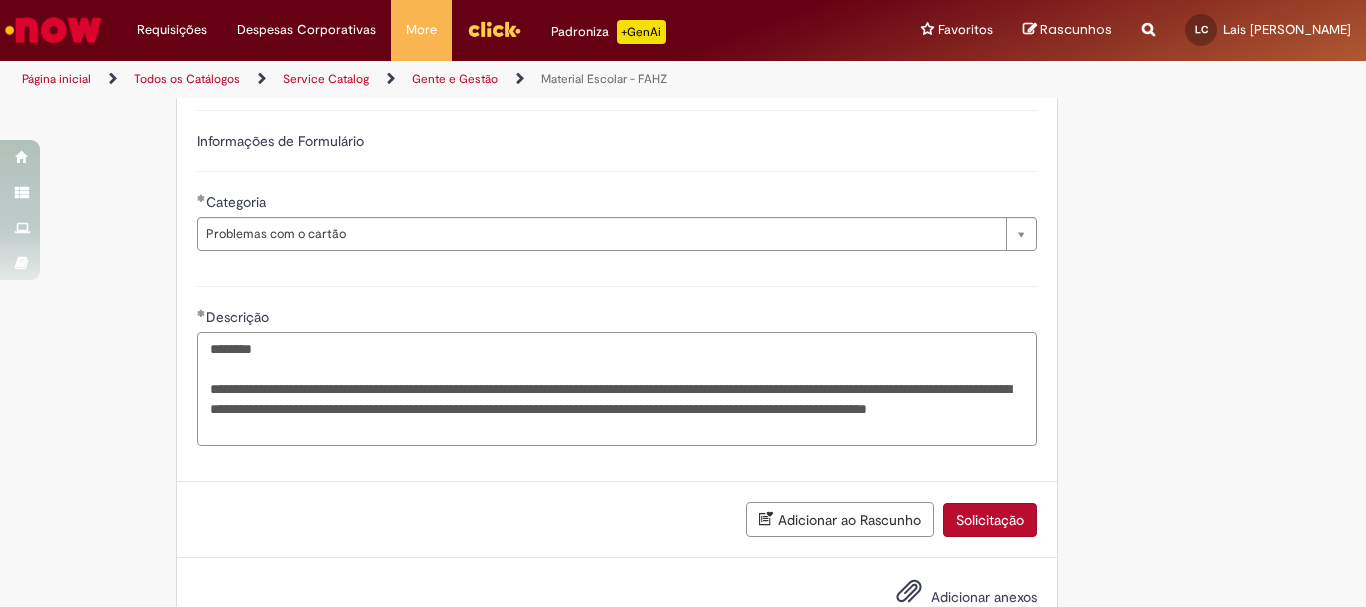 click on "**********" at bounding box center (617, 389) 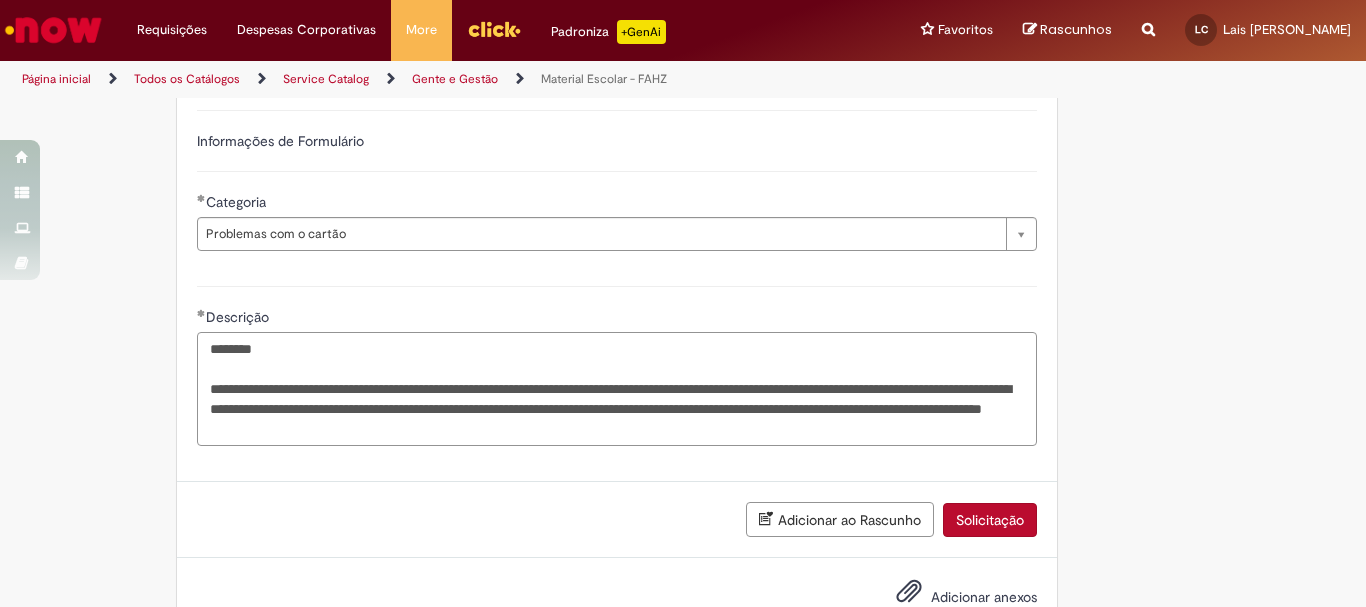 click on "**********" at bounding box center (617, 389) 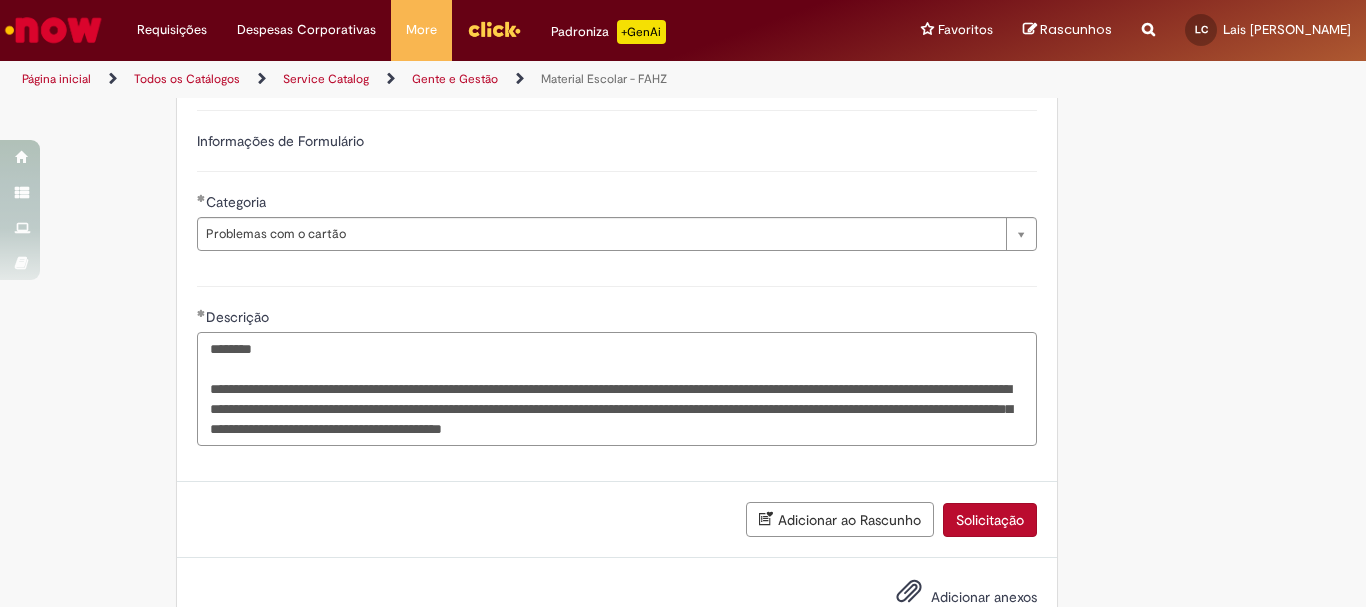 scroll, scrollTop: 885, scrollLeft: 0, axis: vertical 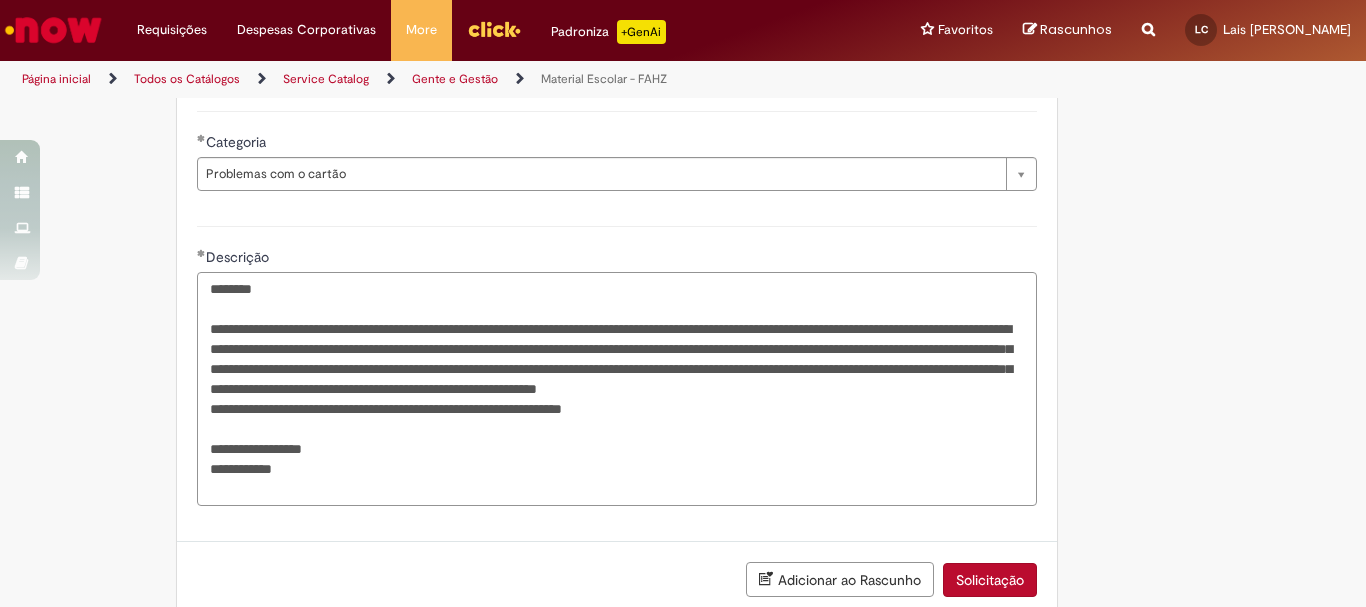drag, startPoint x: 478, startPoint y: 332, endPoint x: 598, endPoint y: 368, distance: 125.283676 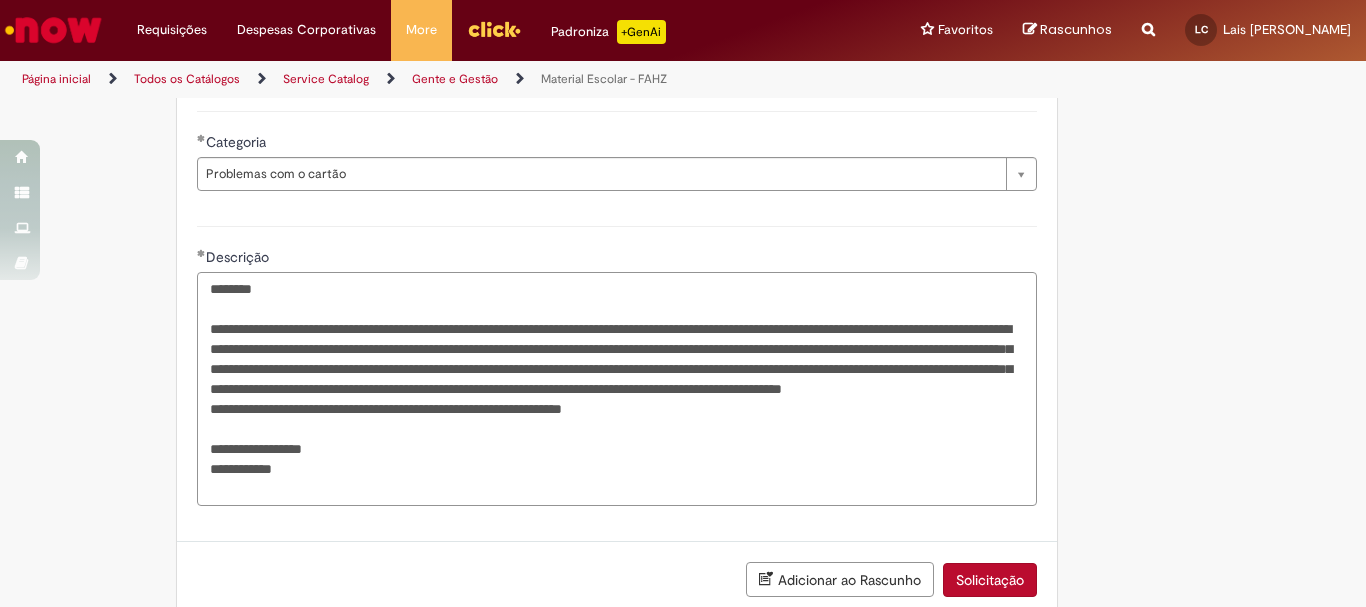 click on "**********" at bounding box center (617, 389) 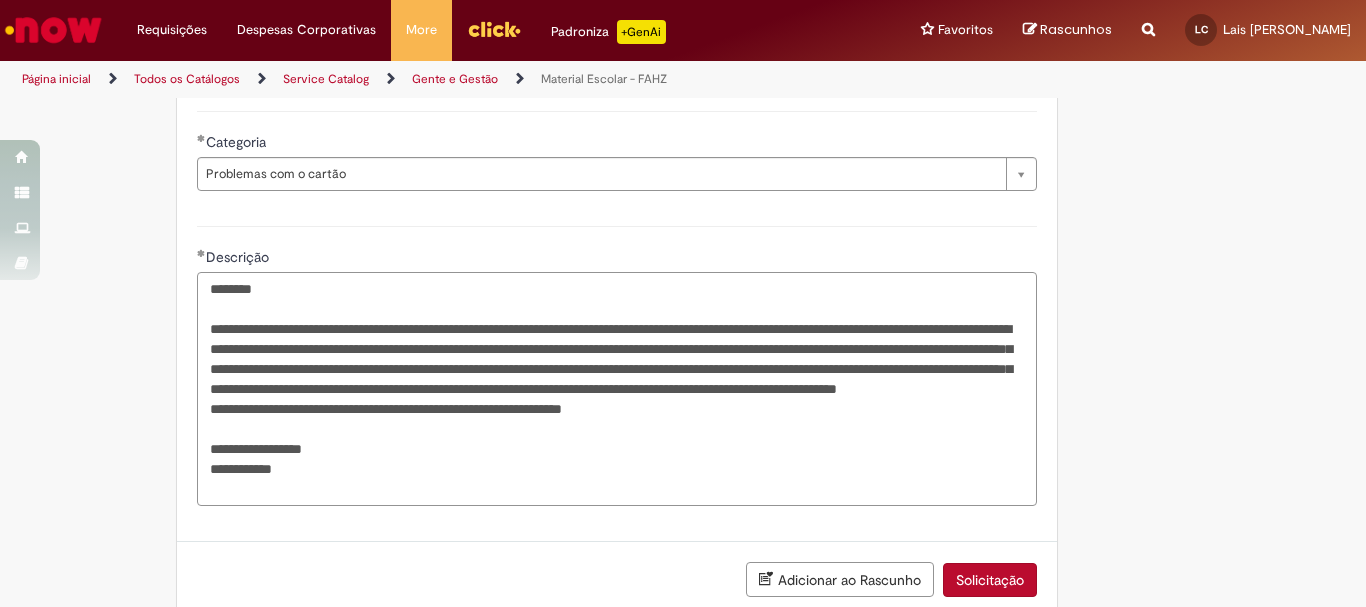 scroll, scrollTop: 985, scrollLeft: 0, axis: vertical 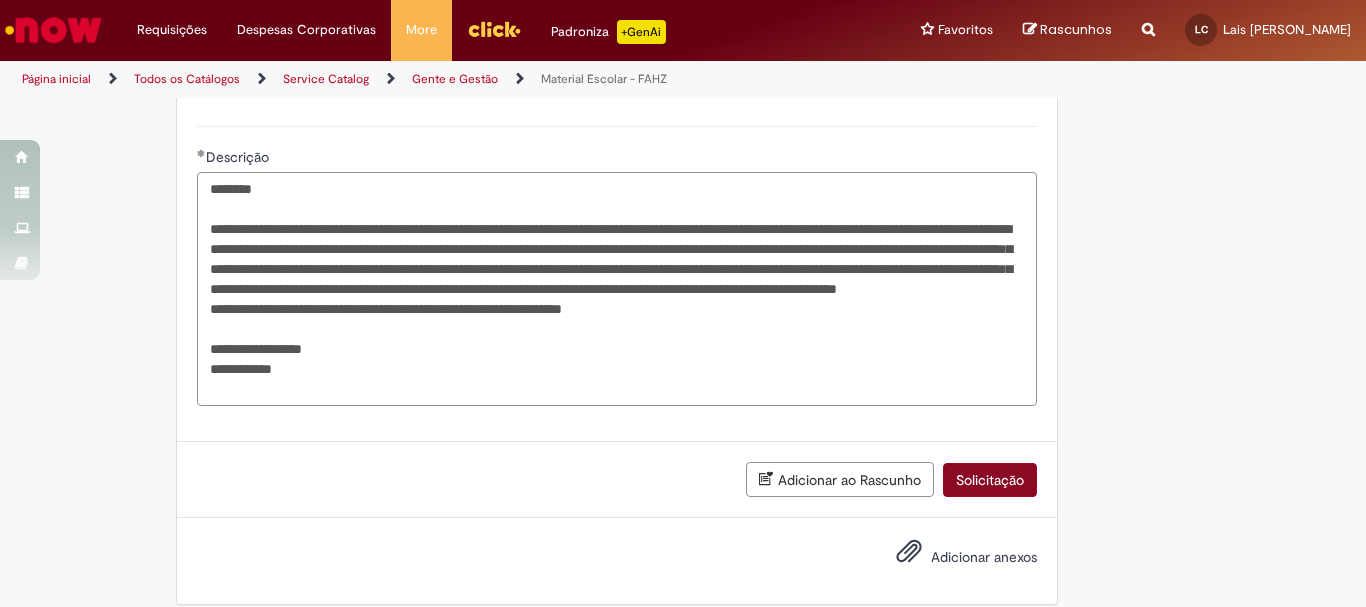 type on "**********" 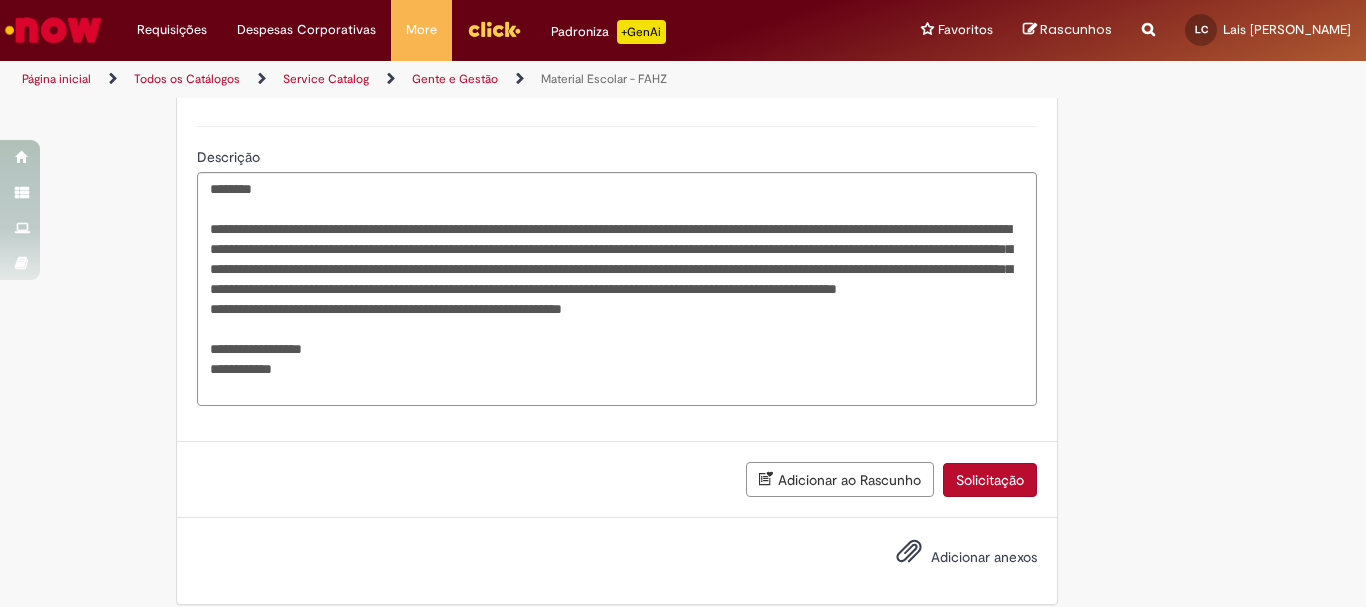 click on "Solicitação" at bounding box center [990, 480] 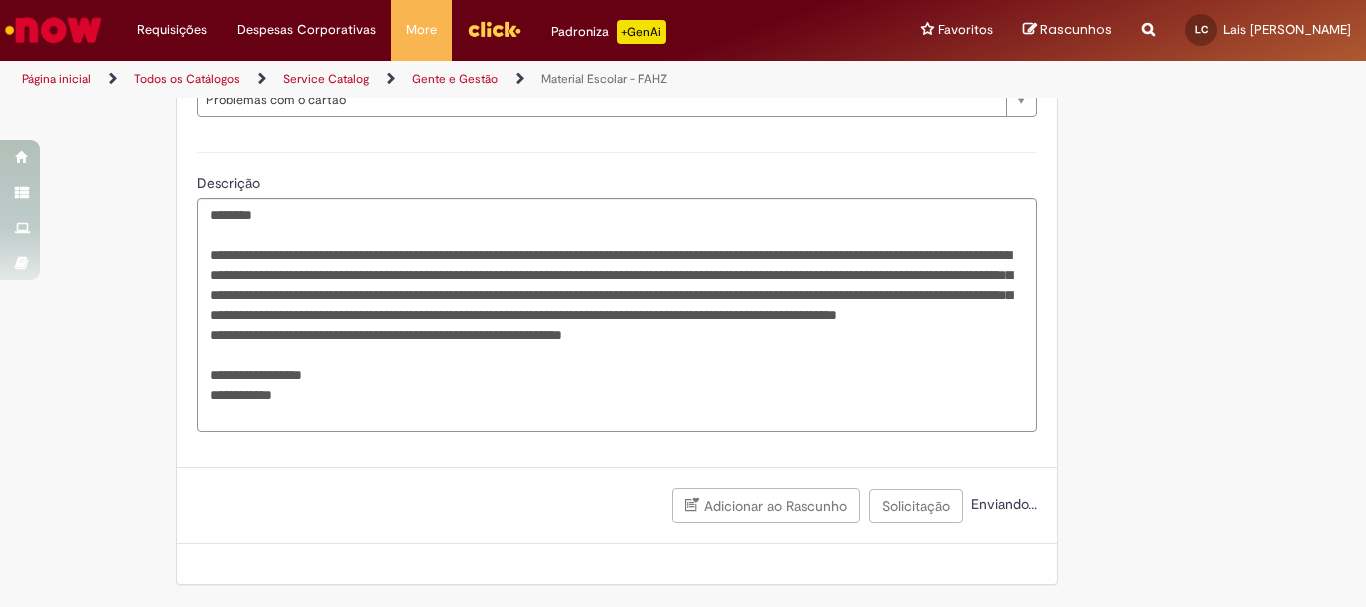 scroll, scrollTop: 459, scrollLeft: 0, axis: vertical 